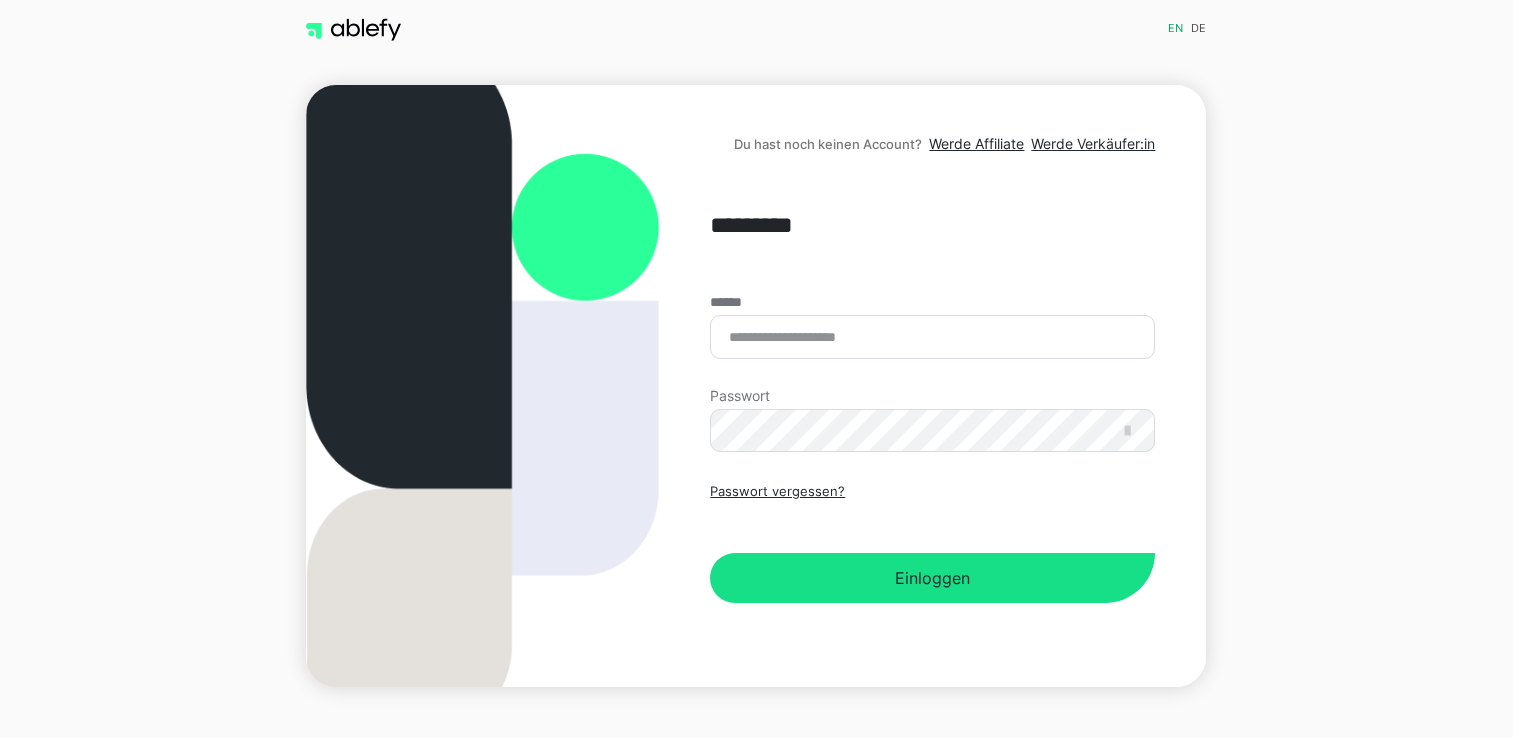 scroll, scrollTop: 0, scrollLeft: 0, axis: both 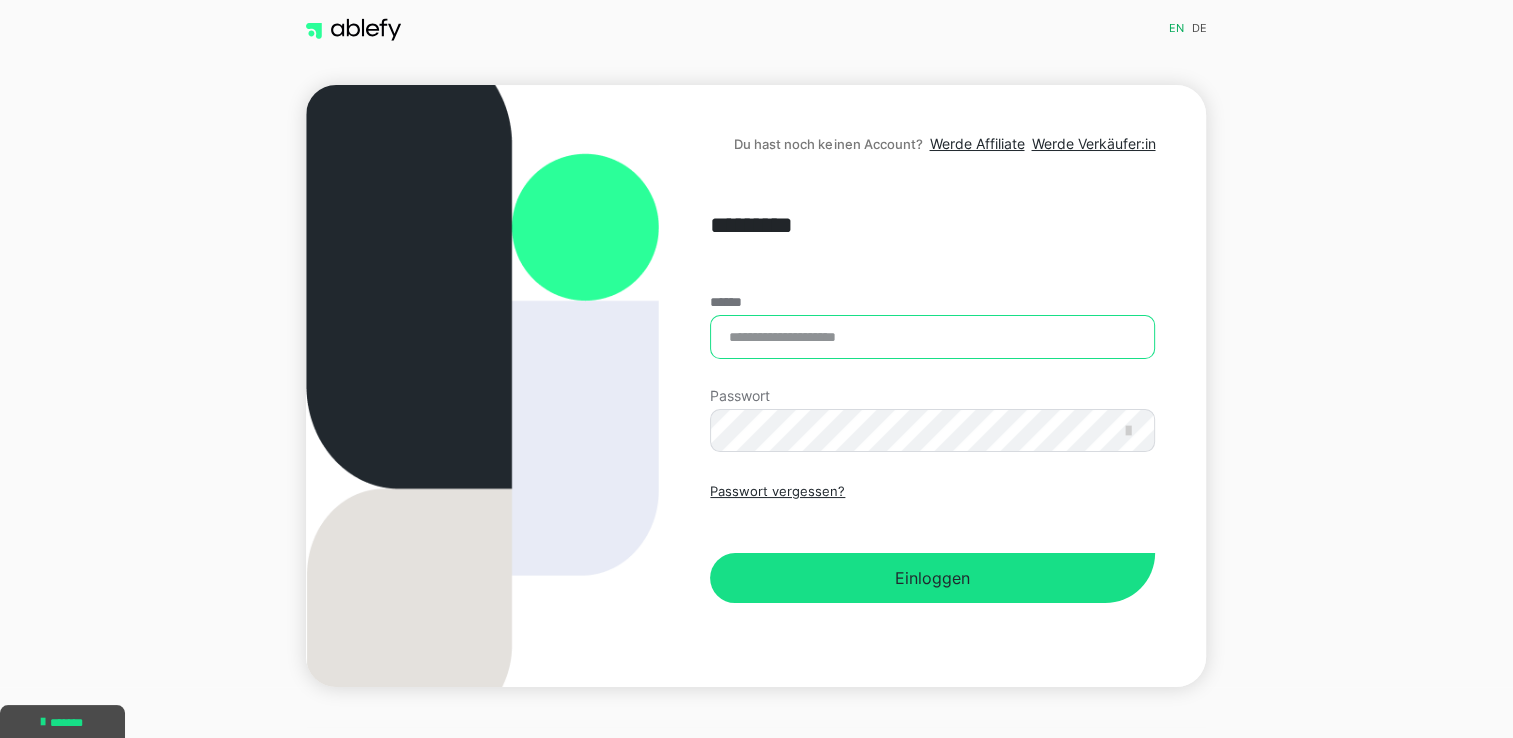 click on "******" at bounding box center (932, 337) 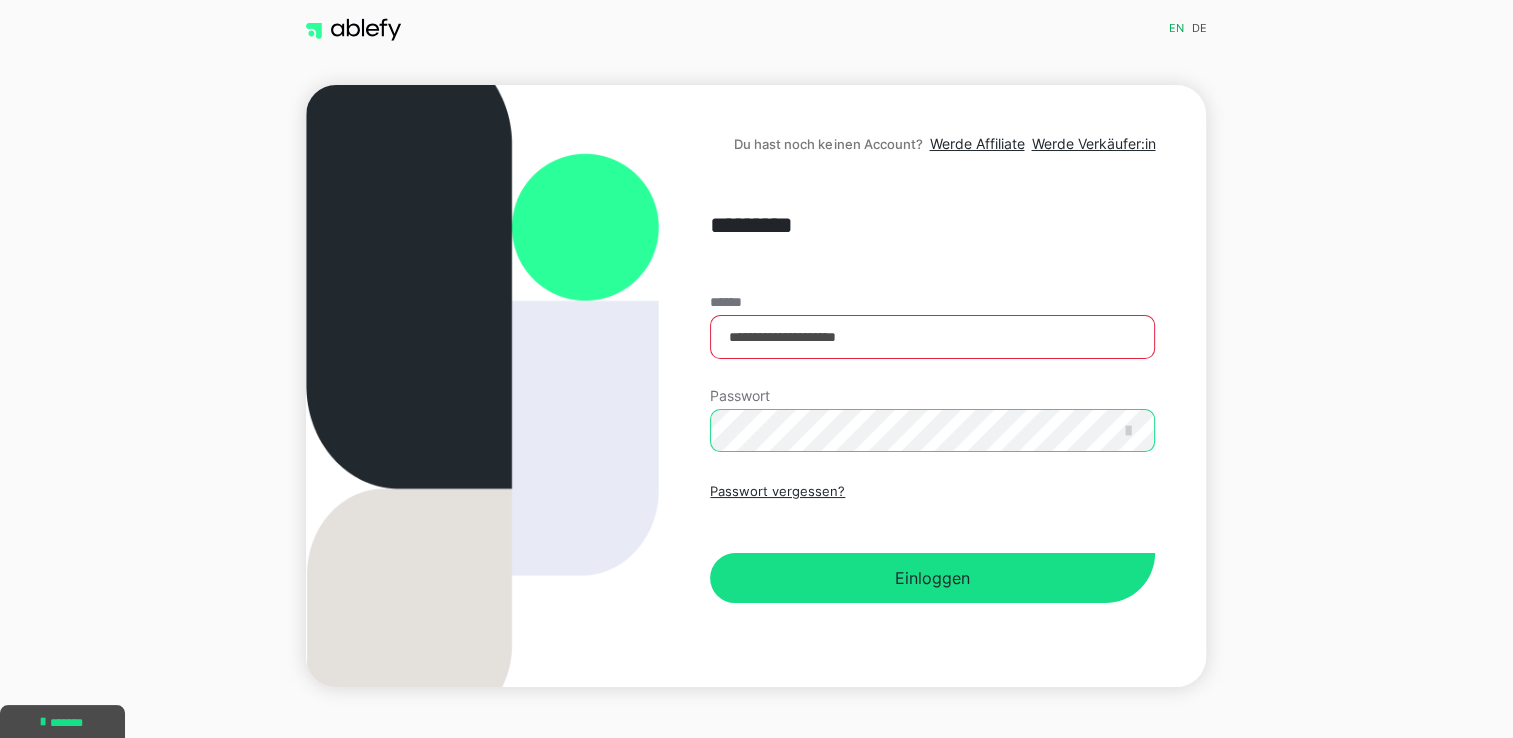 click on "Einloggen" at bounding box center [932, 578] 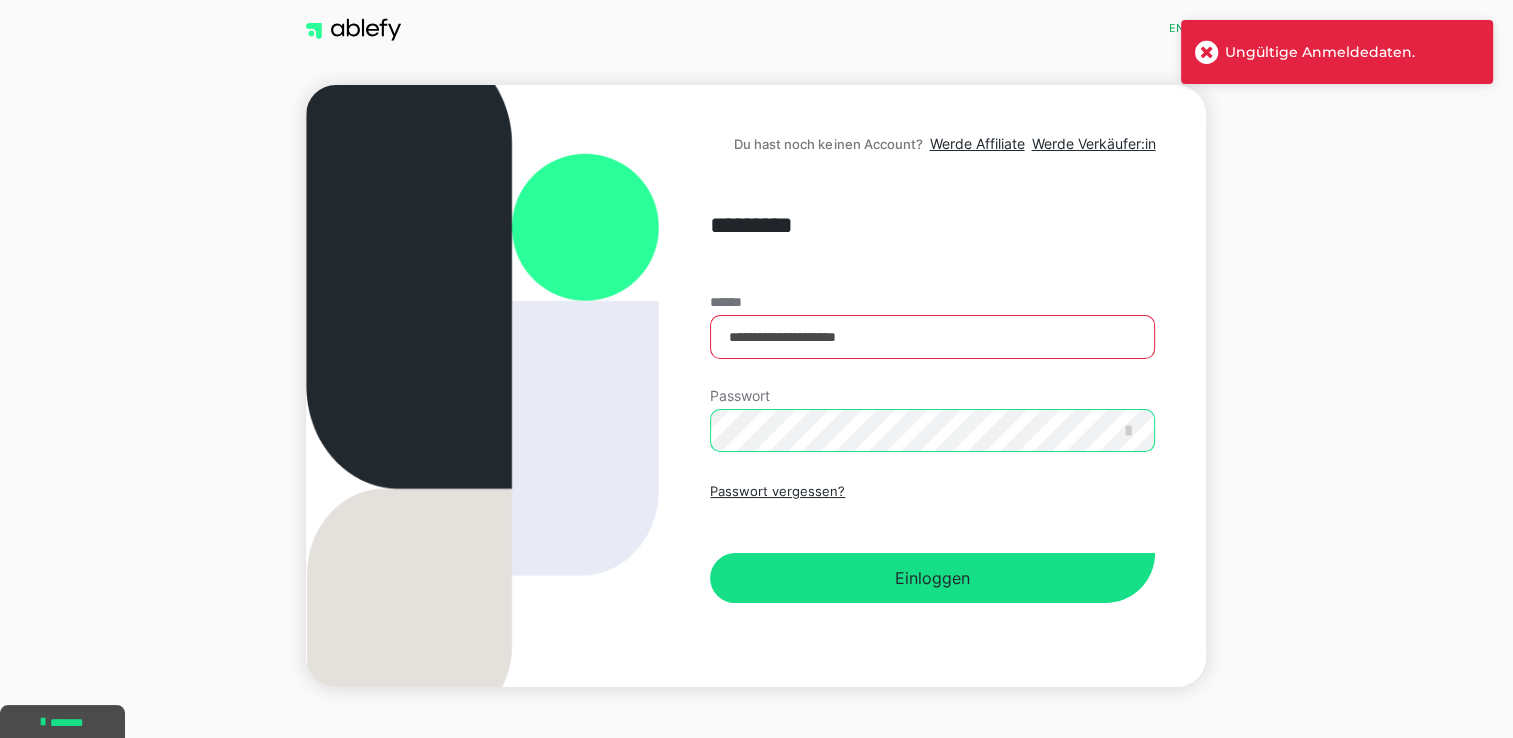 click on "**********" at bounding box center (756, 386) 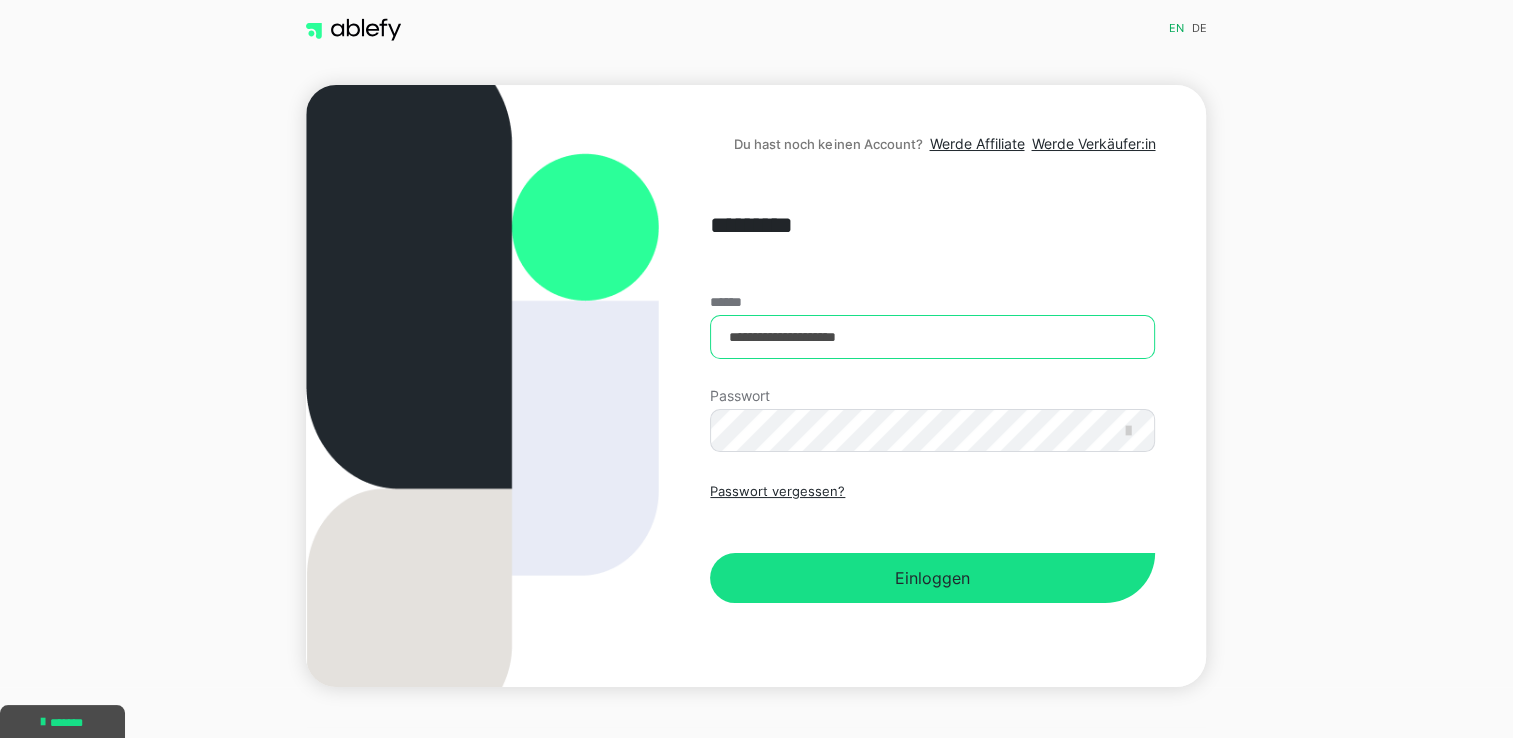 drag, startPoint x: 884, startPoint y: 339, endPoint x: 923, endPoint y: 344, distance: 39.319206 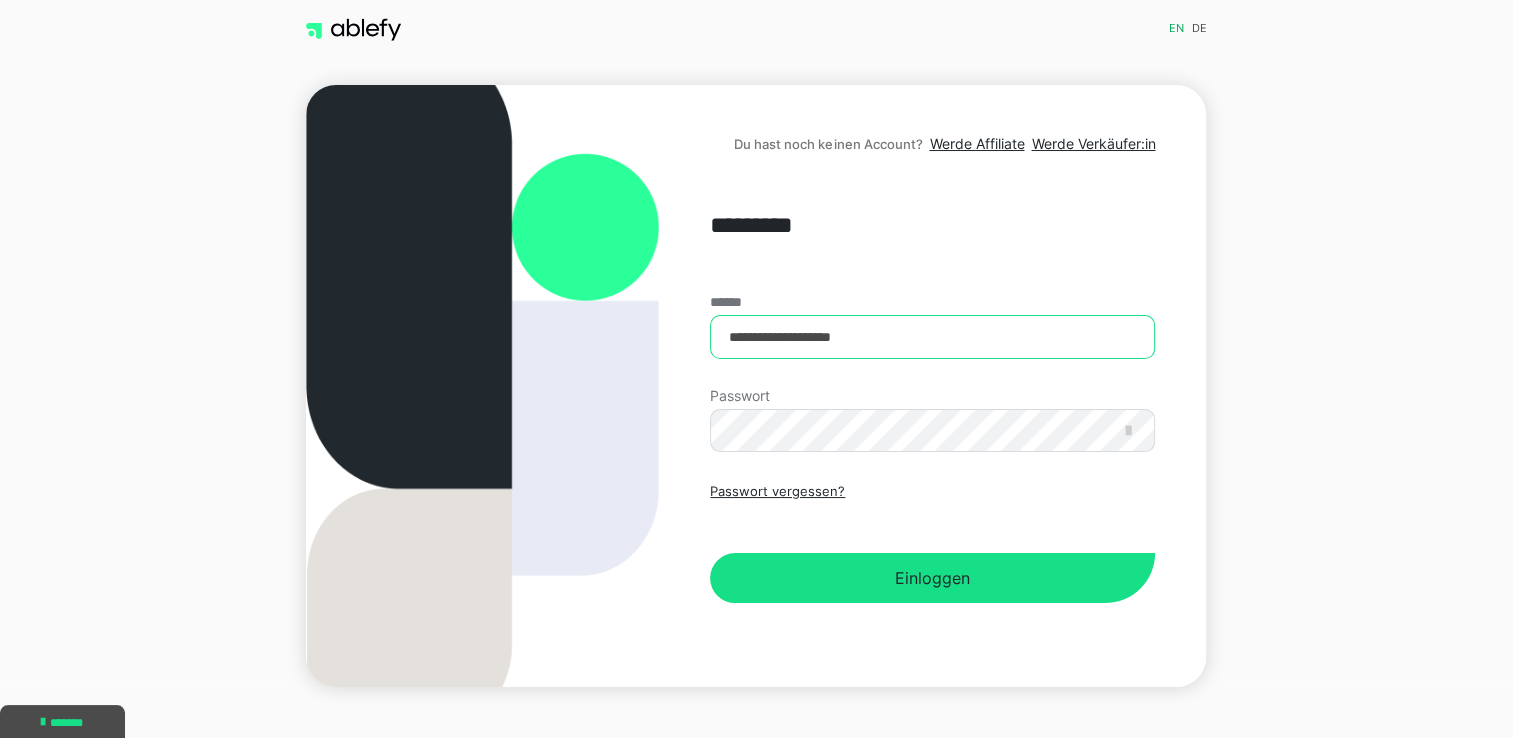 type on "**********" 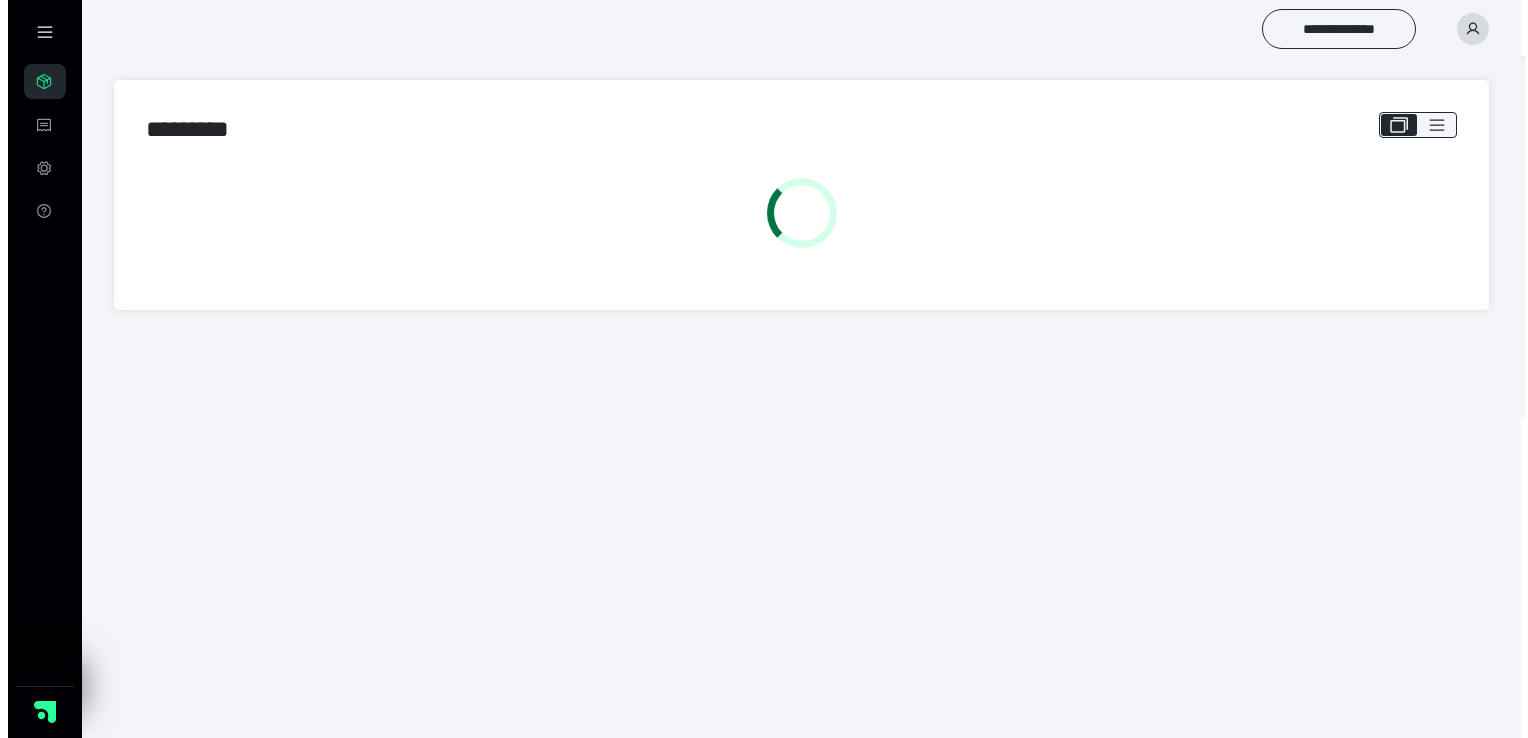 scroll, scrollTop: 0, scrollLeft: 0, axis: both 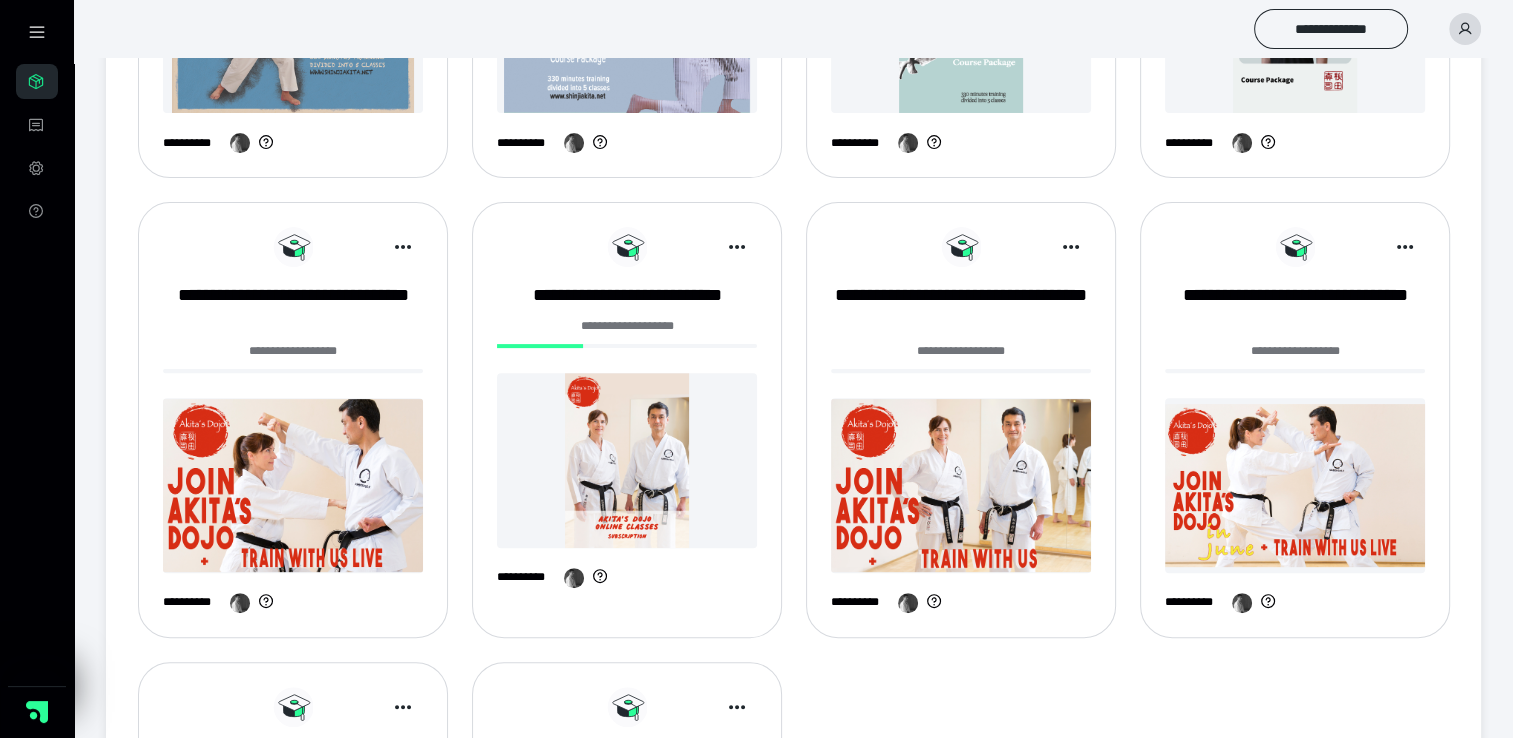 click on "**********" at bounding box center (627, 326) 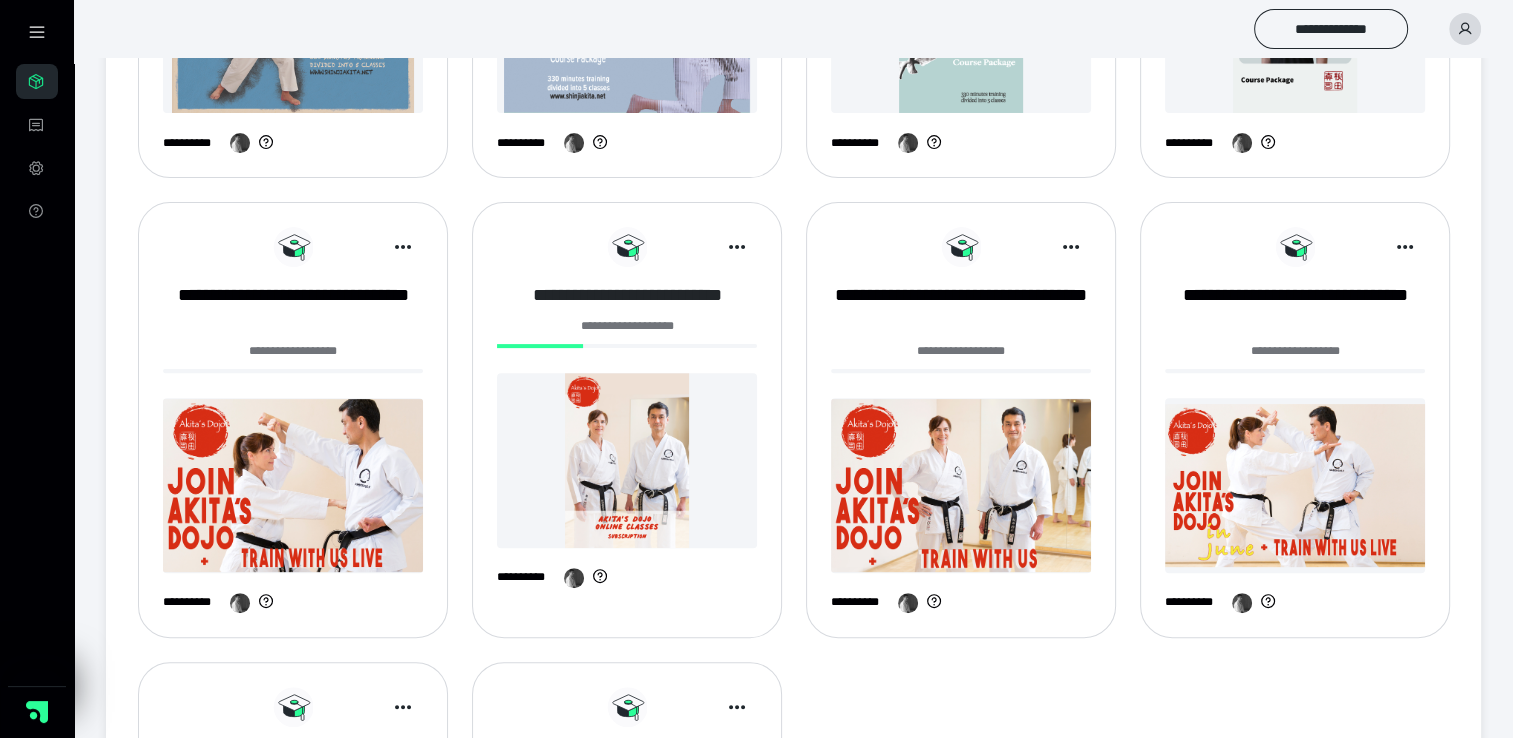 click on "**********" at bounding box center (627, 295) 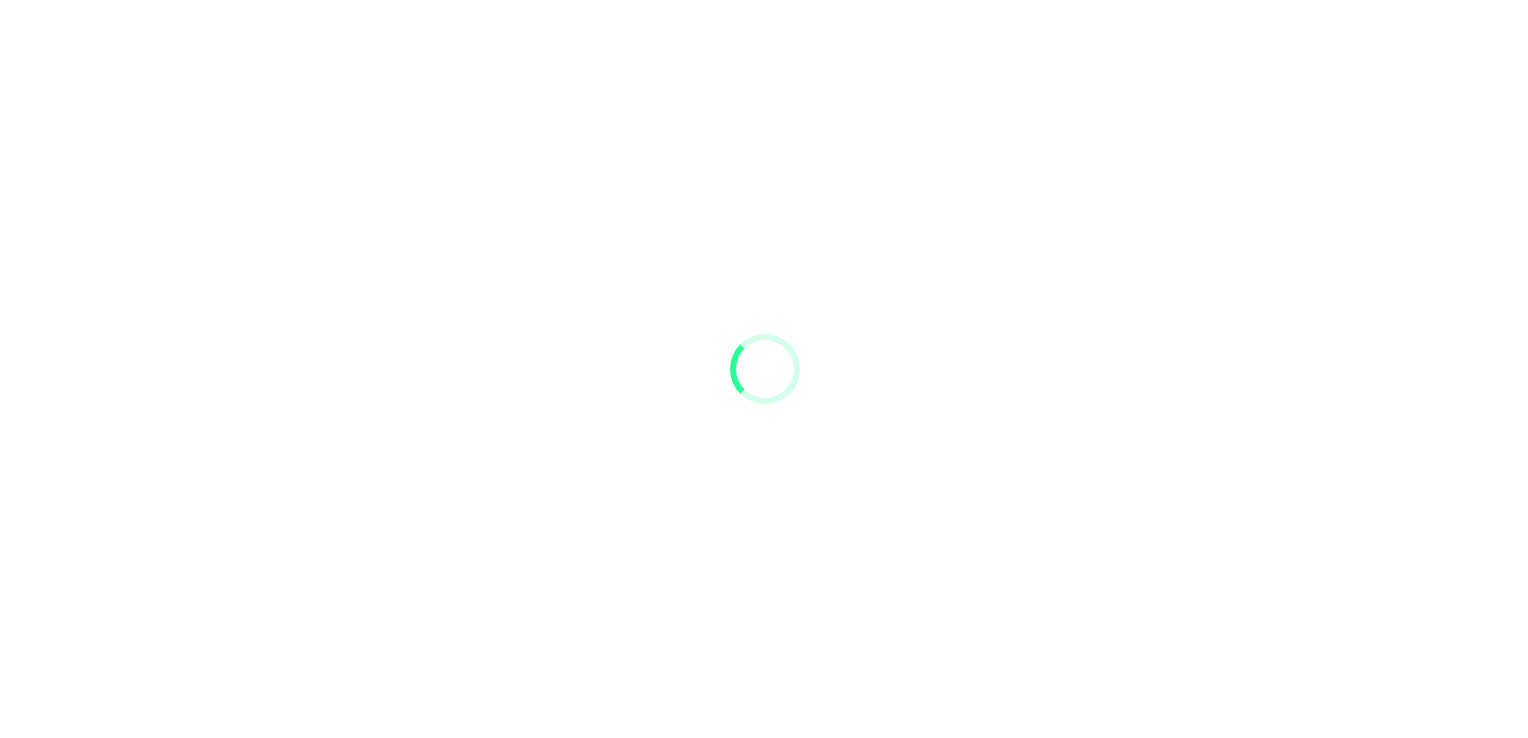scroll, scrollTop: 0, scrollLeft: 0, axis: both 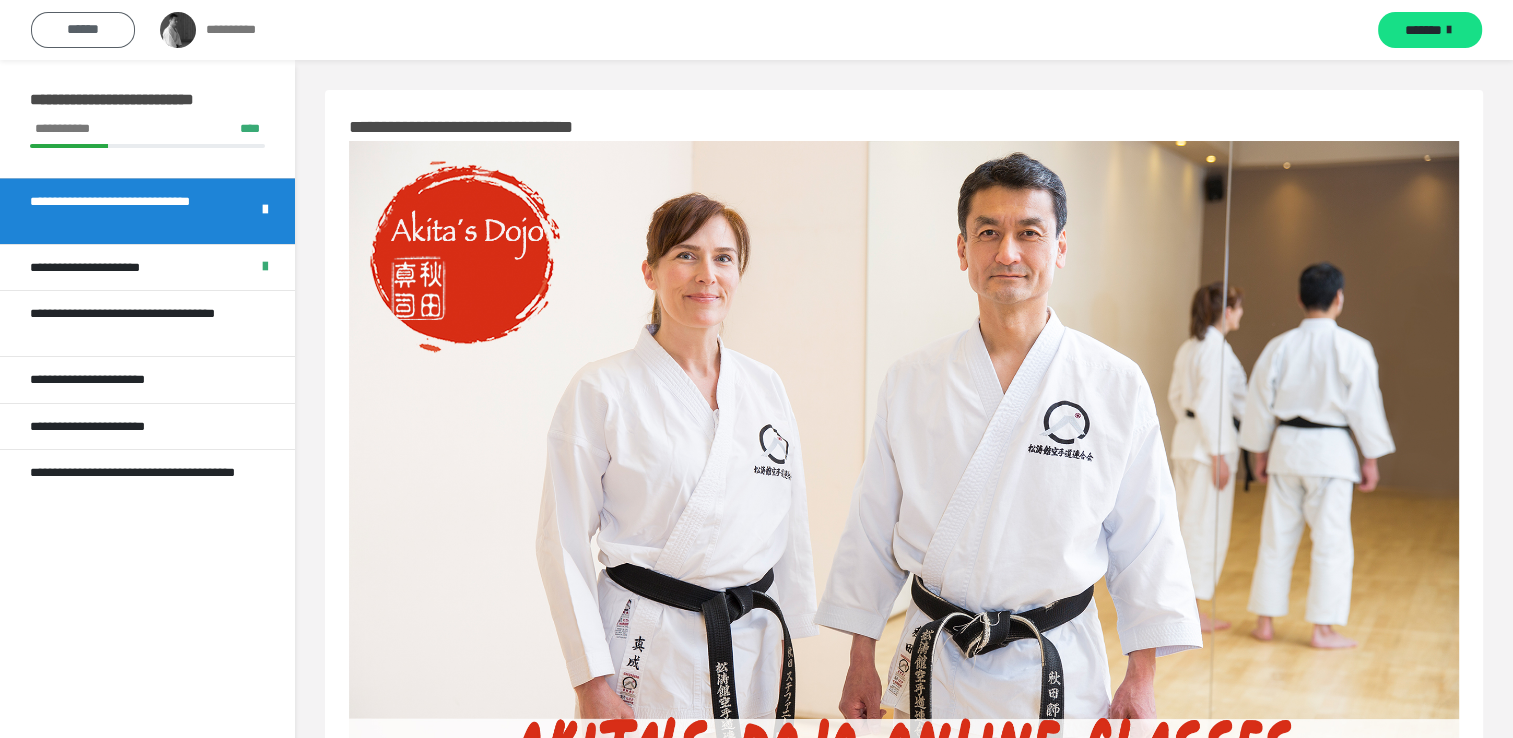 click on "******" at bounding box center (83, 29) 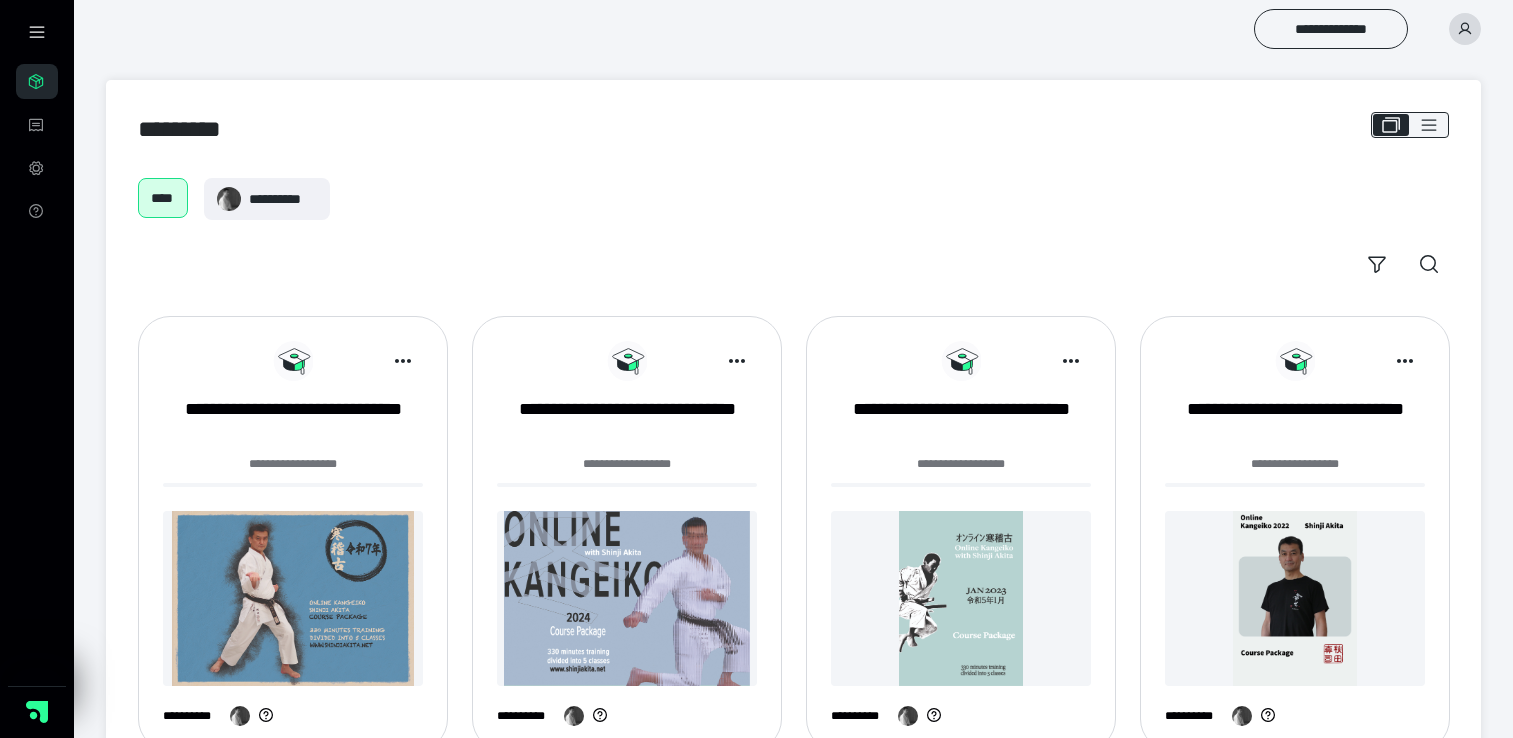 scroll, scrollTop: 573, scrollLeft: 0, axis: vertical 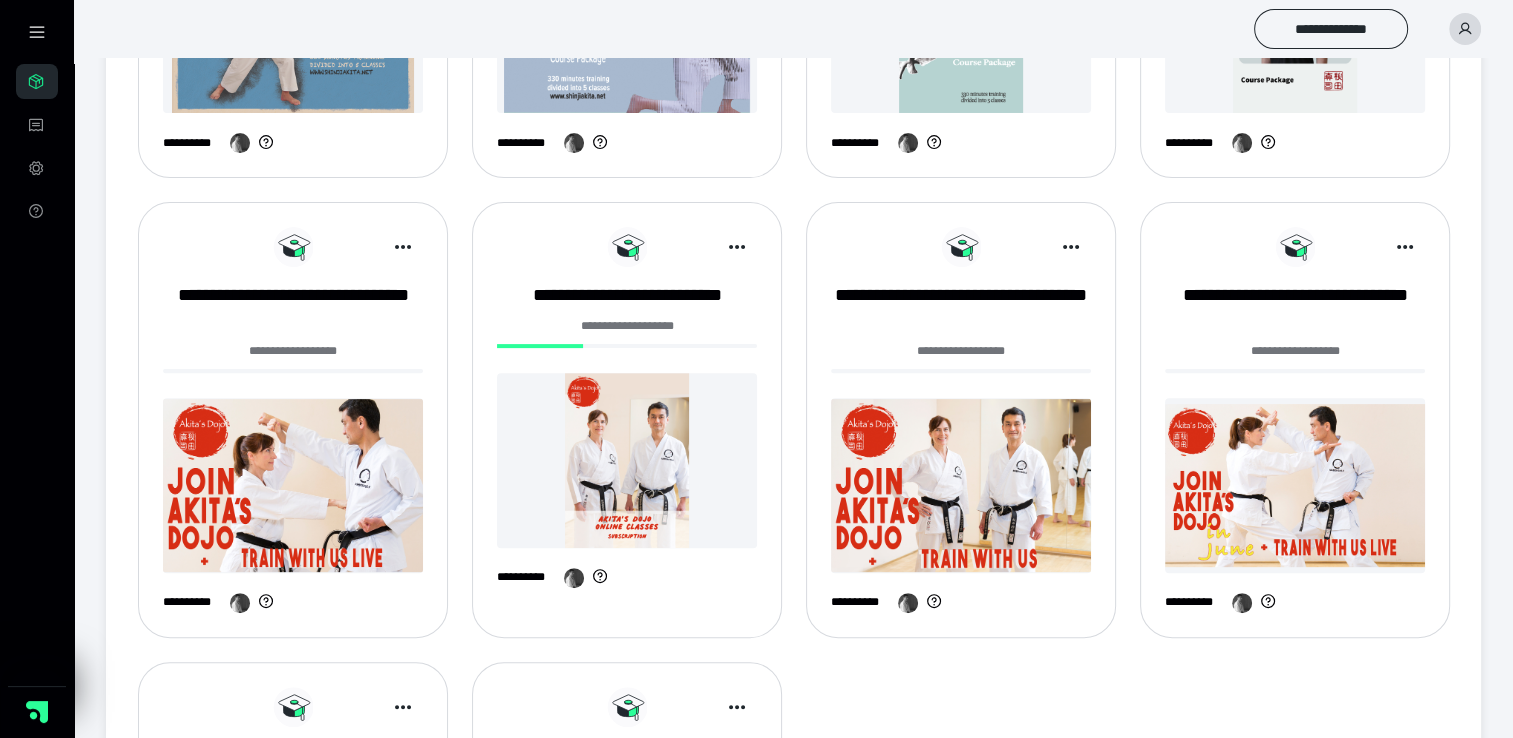 click at bounding box center (1465, 29) 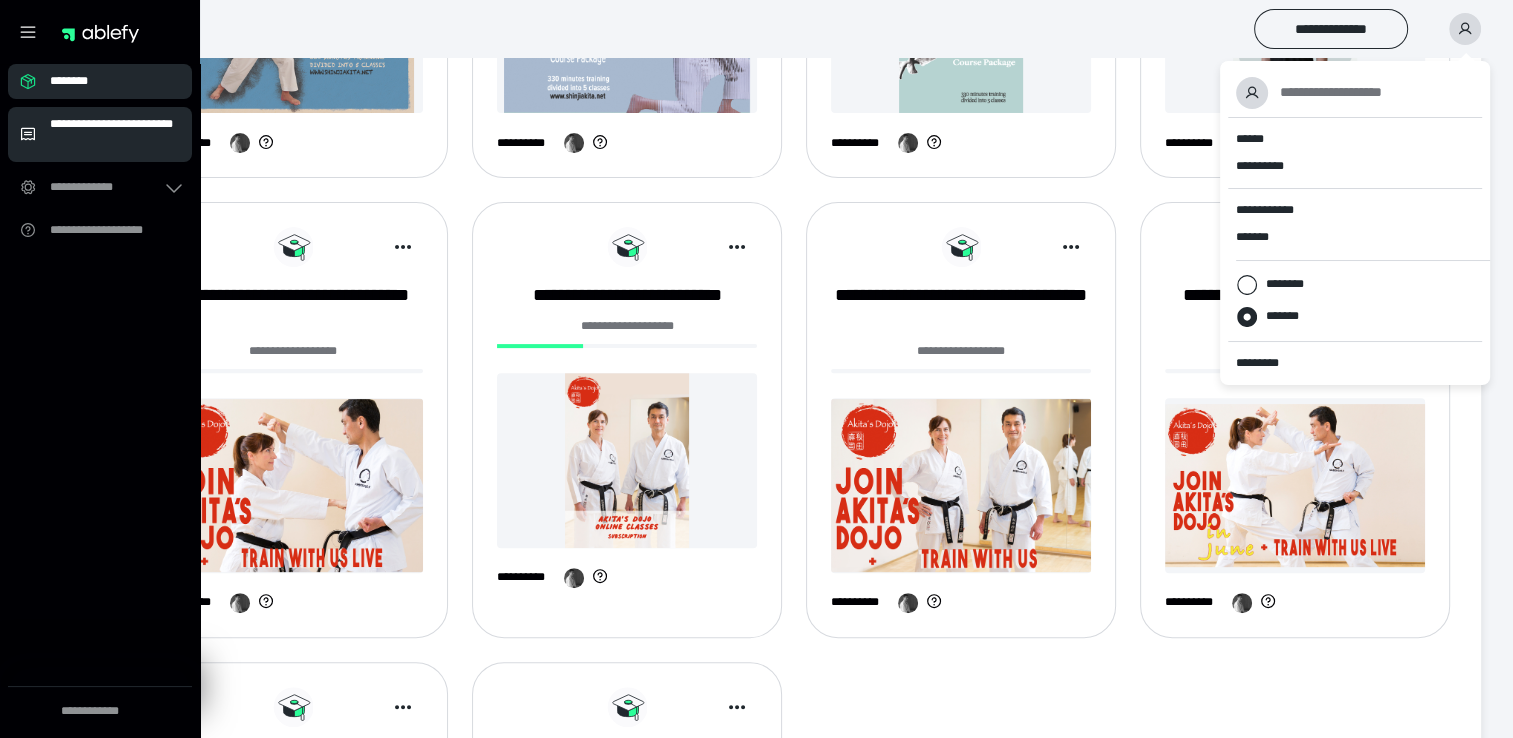 click on "**********" at bounding box center [115, 134] 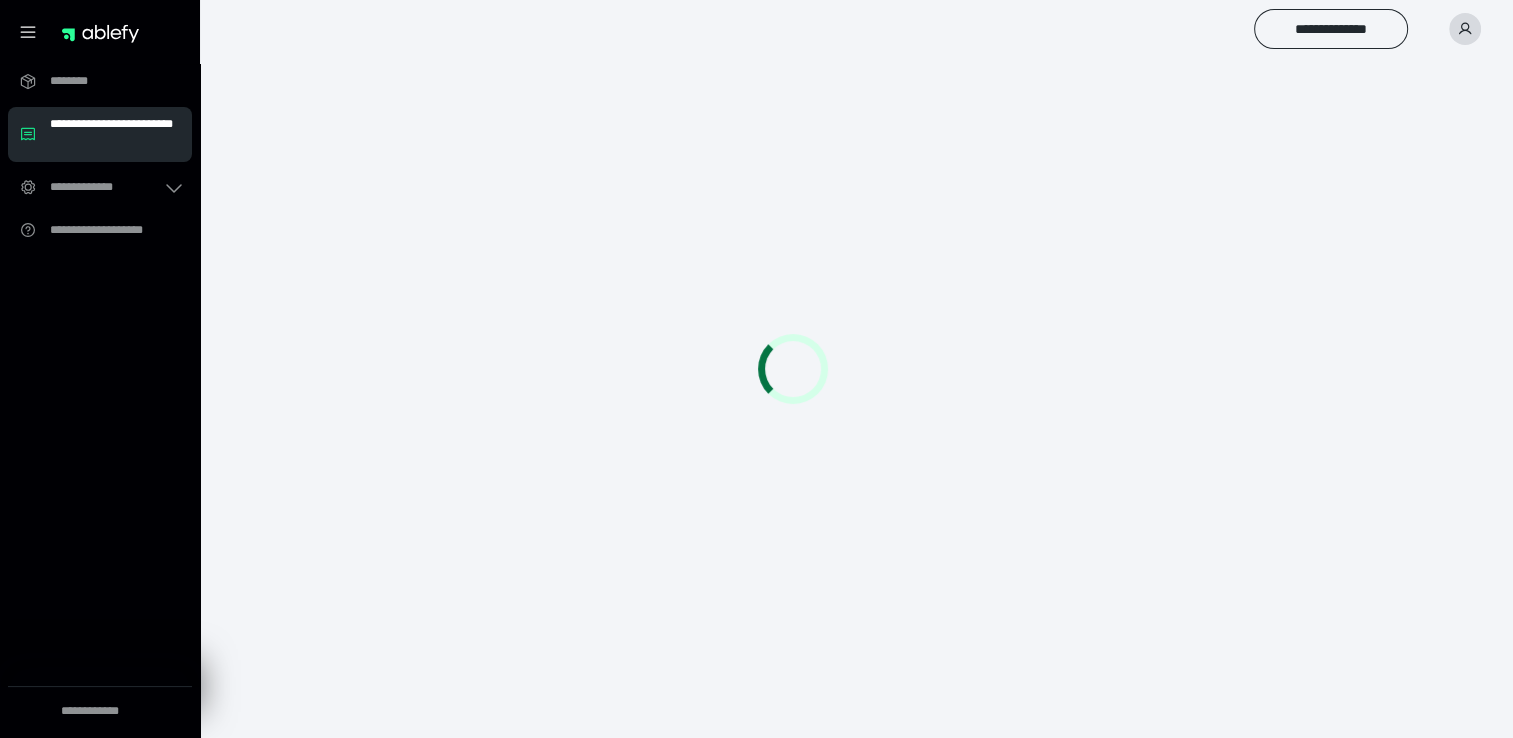 scroll, scrollTop: 0, scrollLeft: 0, axis: both 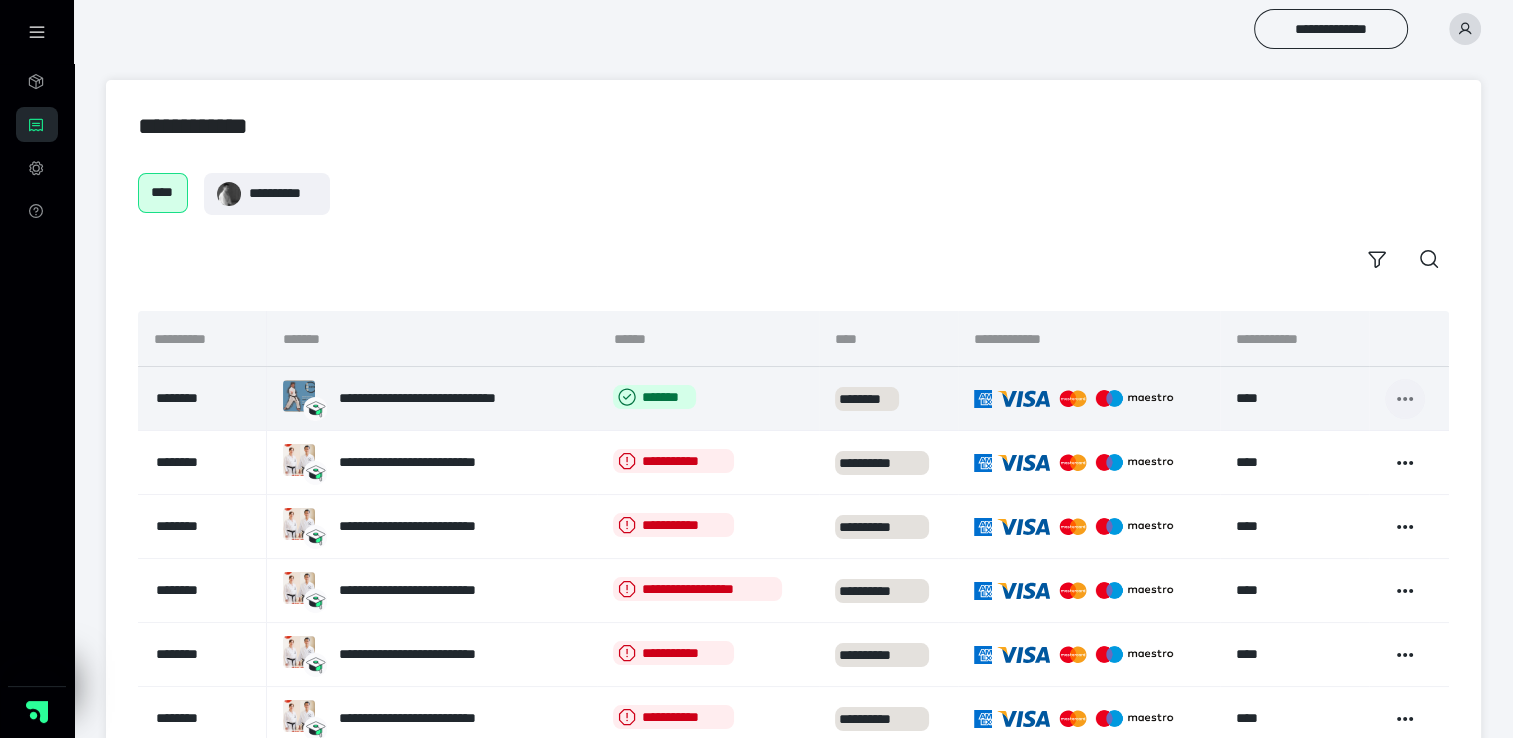 click 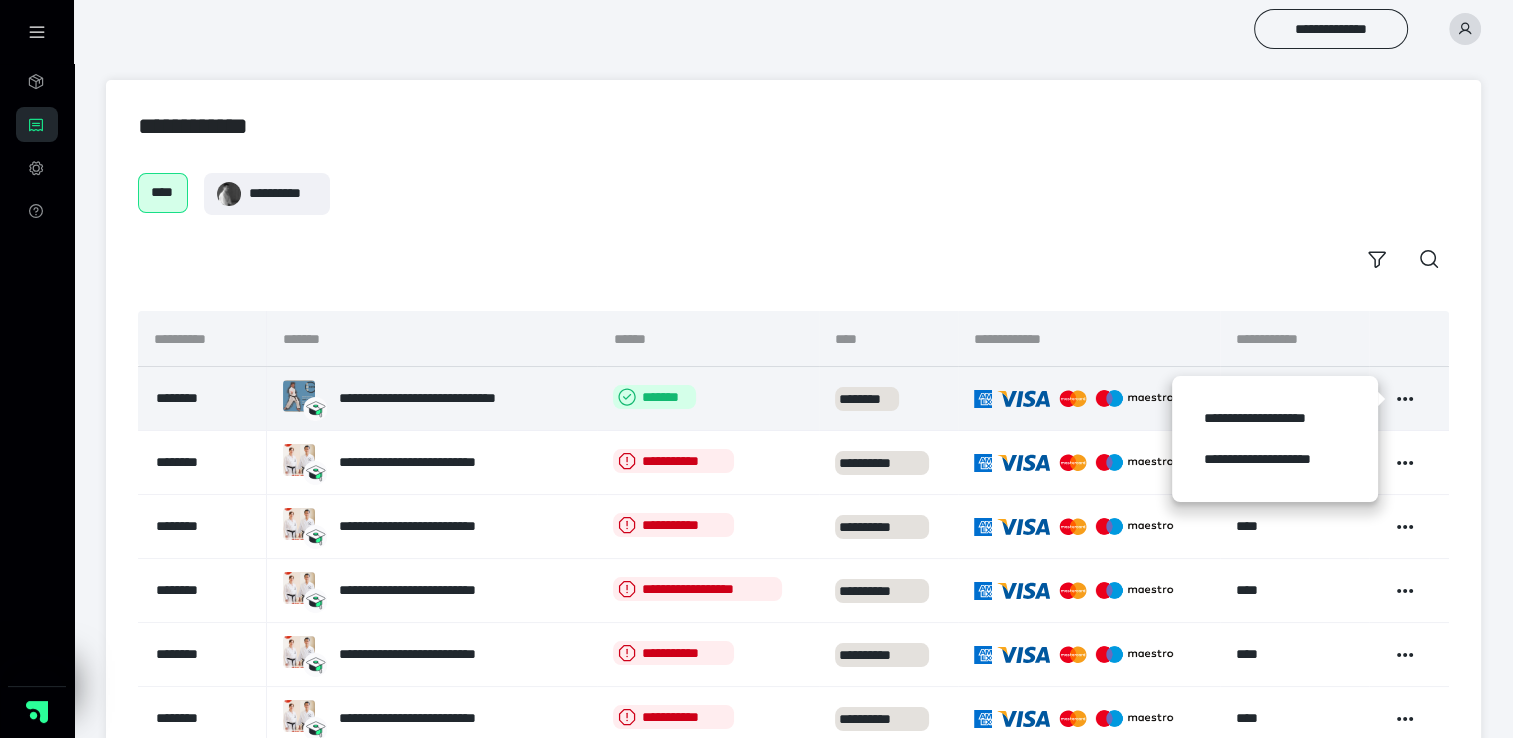 click on "*******" at bounding box center [654, 397] 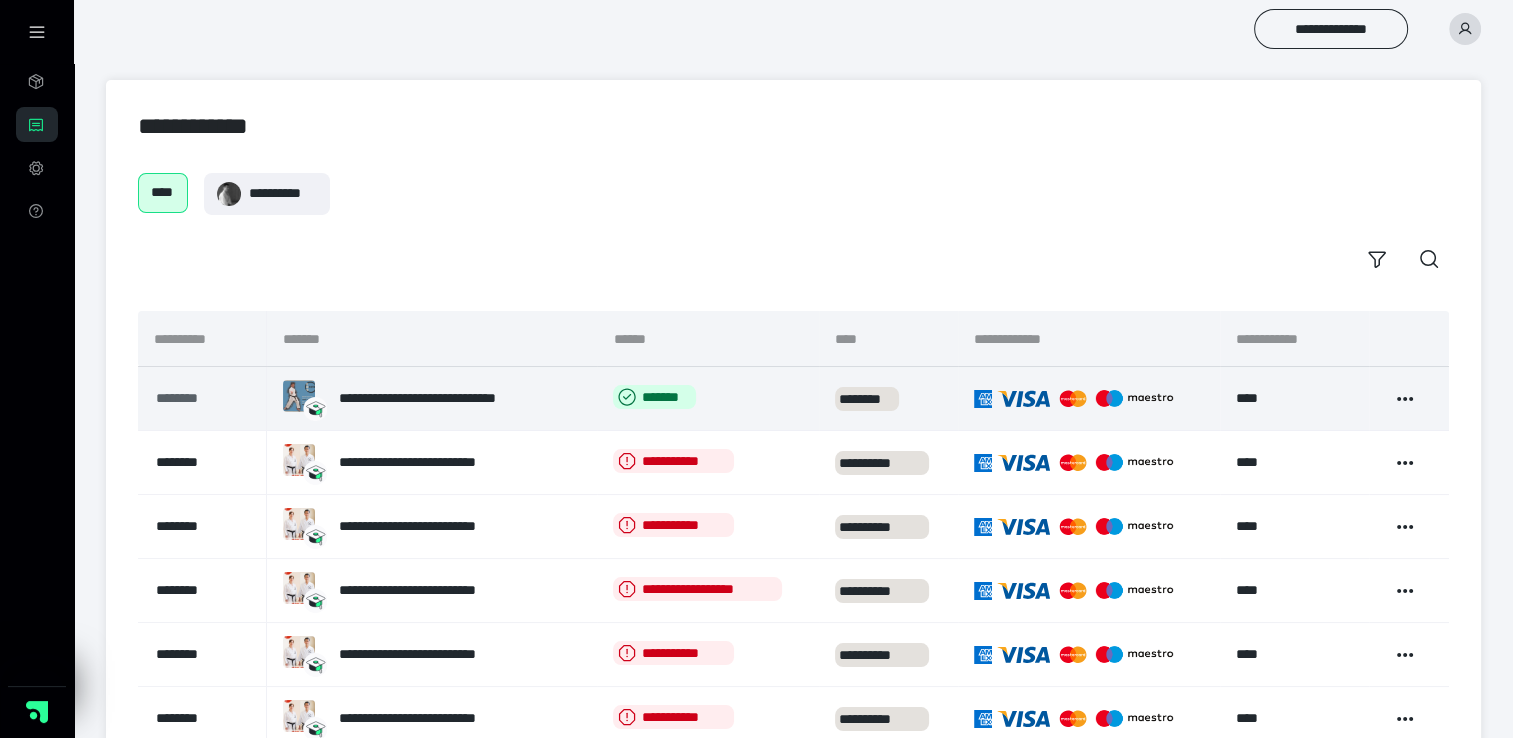 click on "********" at bounding box center [197, 398] 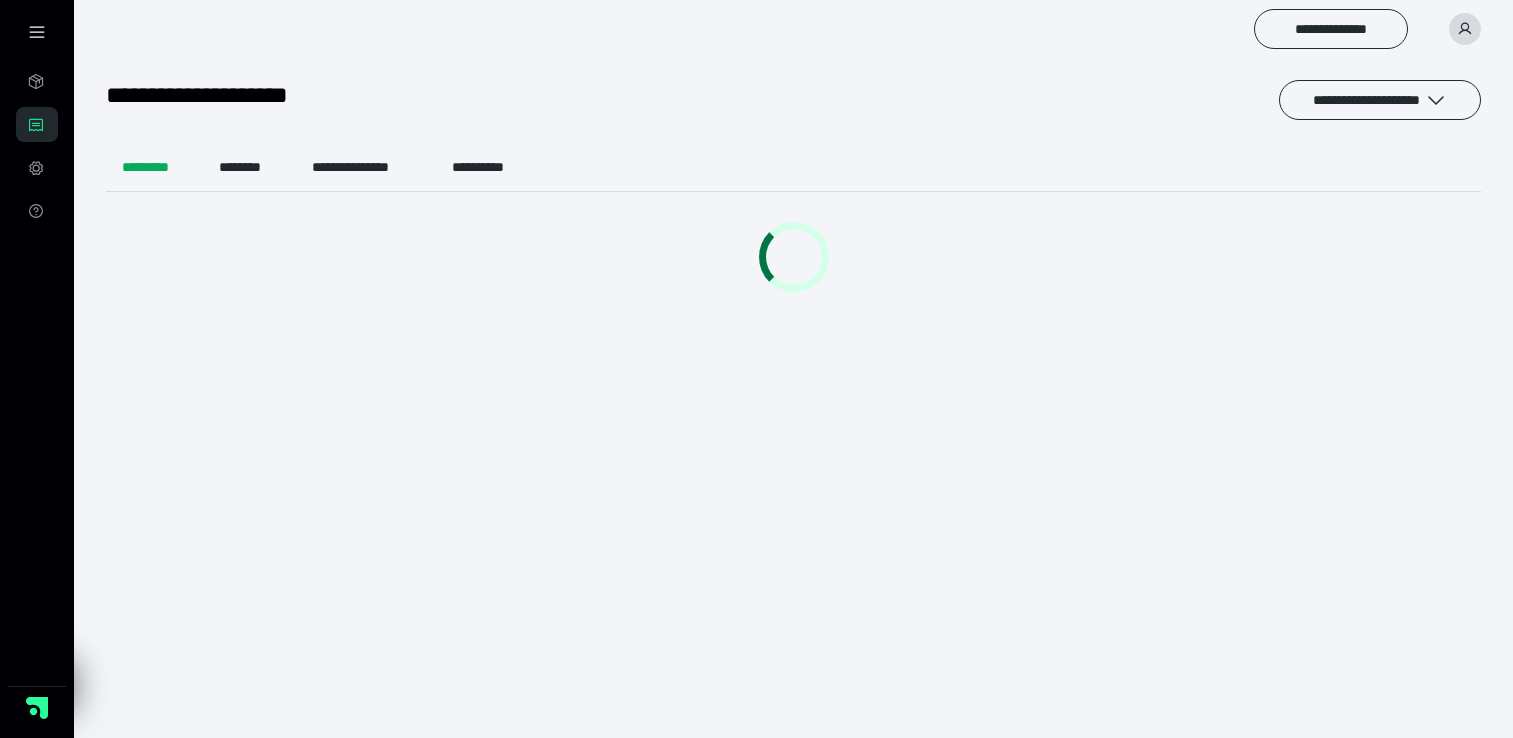 scroll, scrollTop: 0, scrollLeft: 0, axis: both 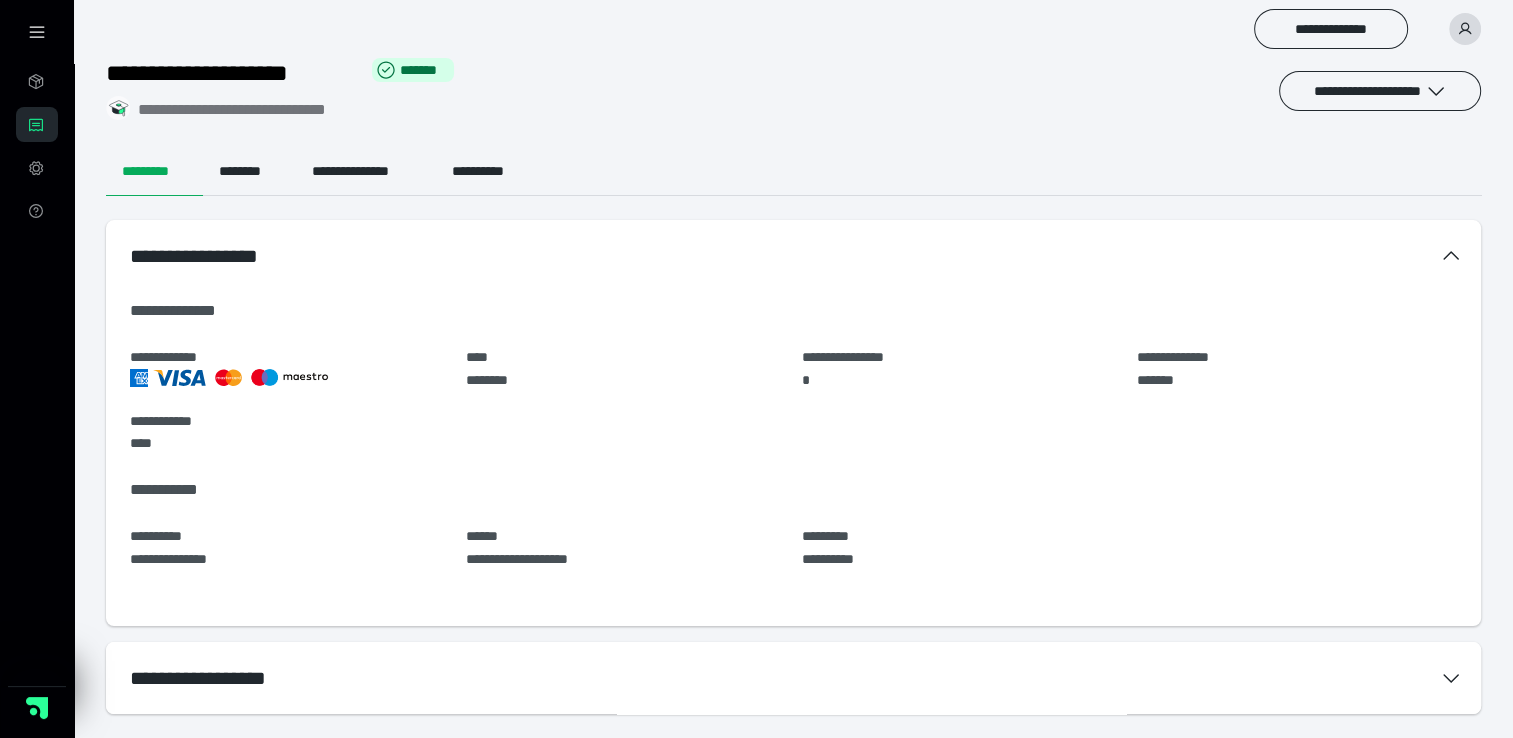 click 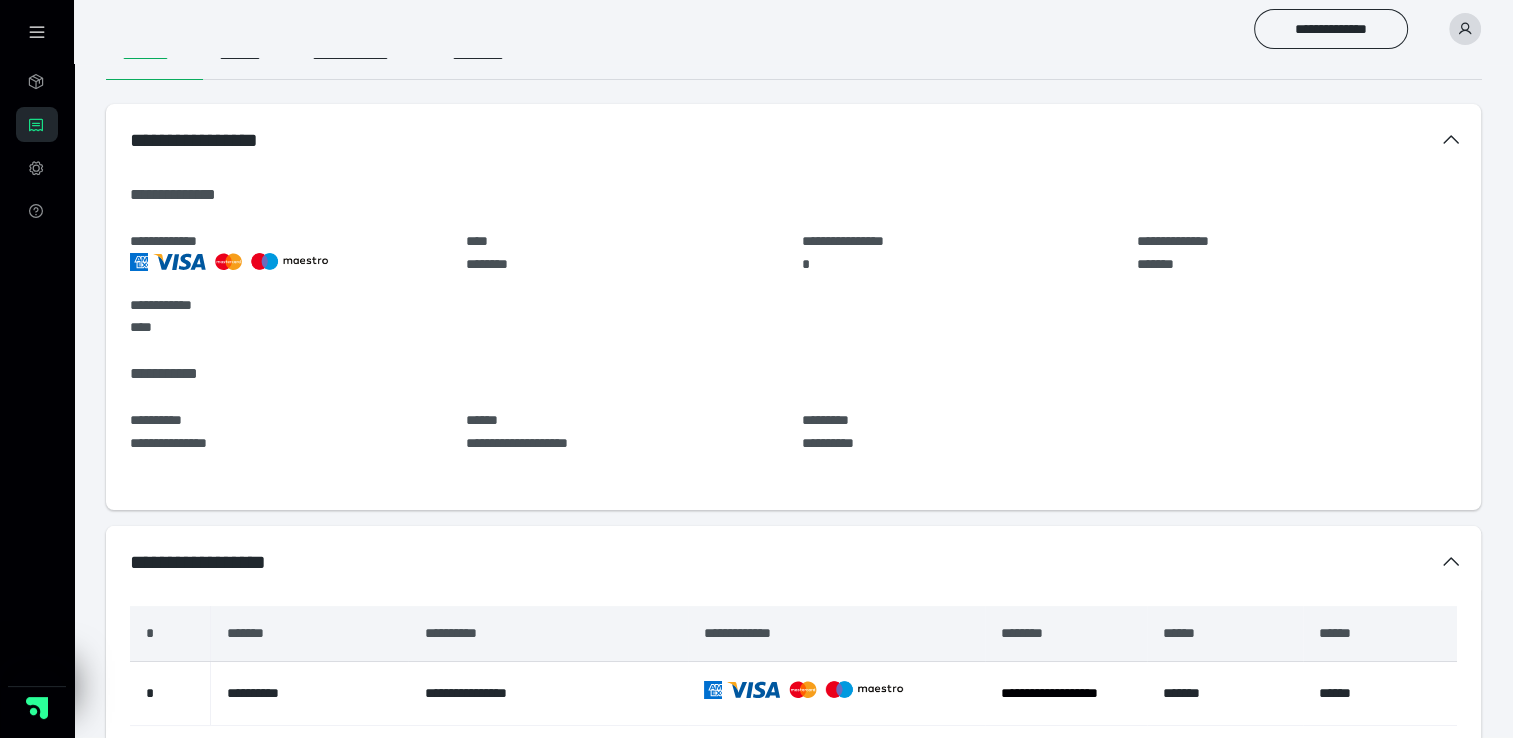 scroll, scrollTop: 193, scrollLeft: 0, axis: vertical 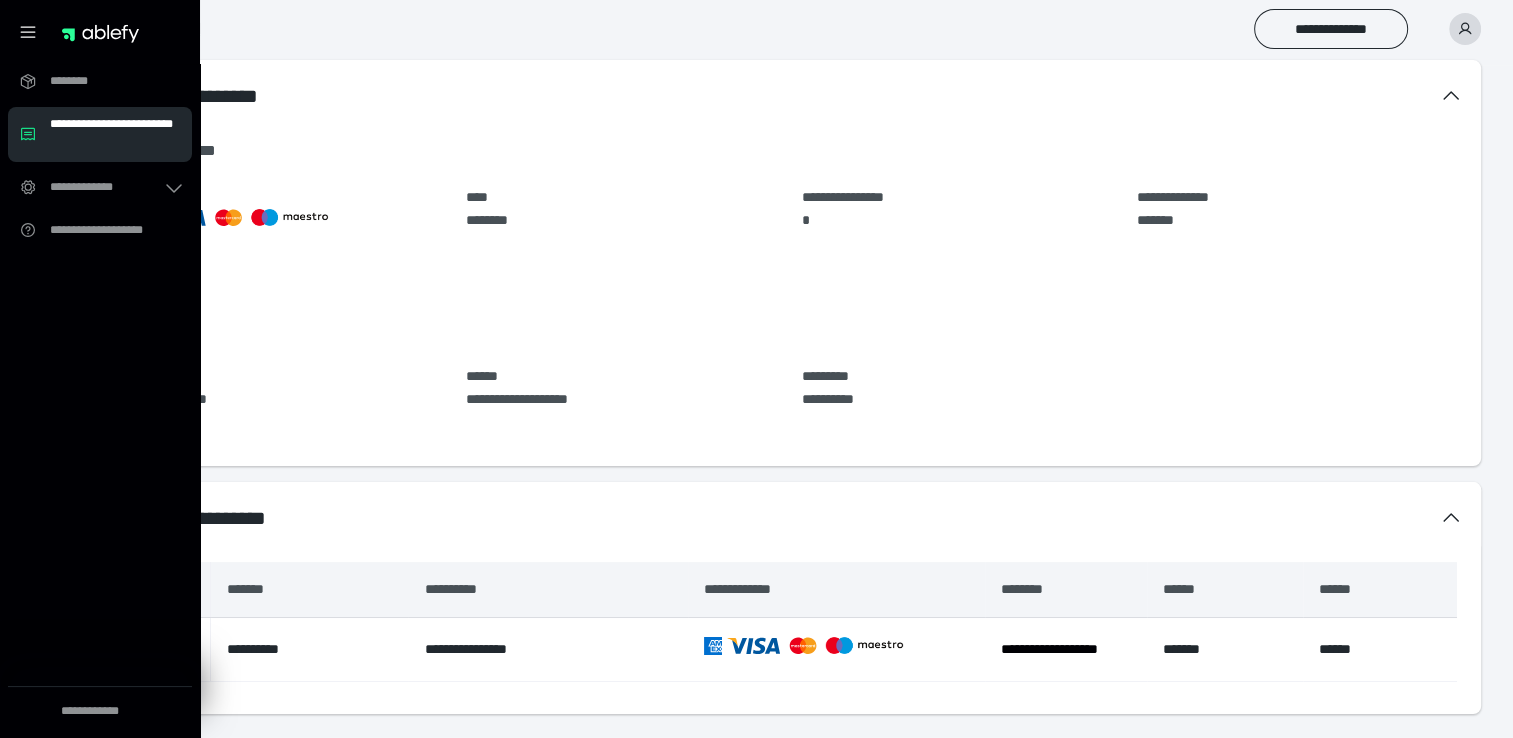 click on "**********" at bounding box center (100, 134) 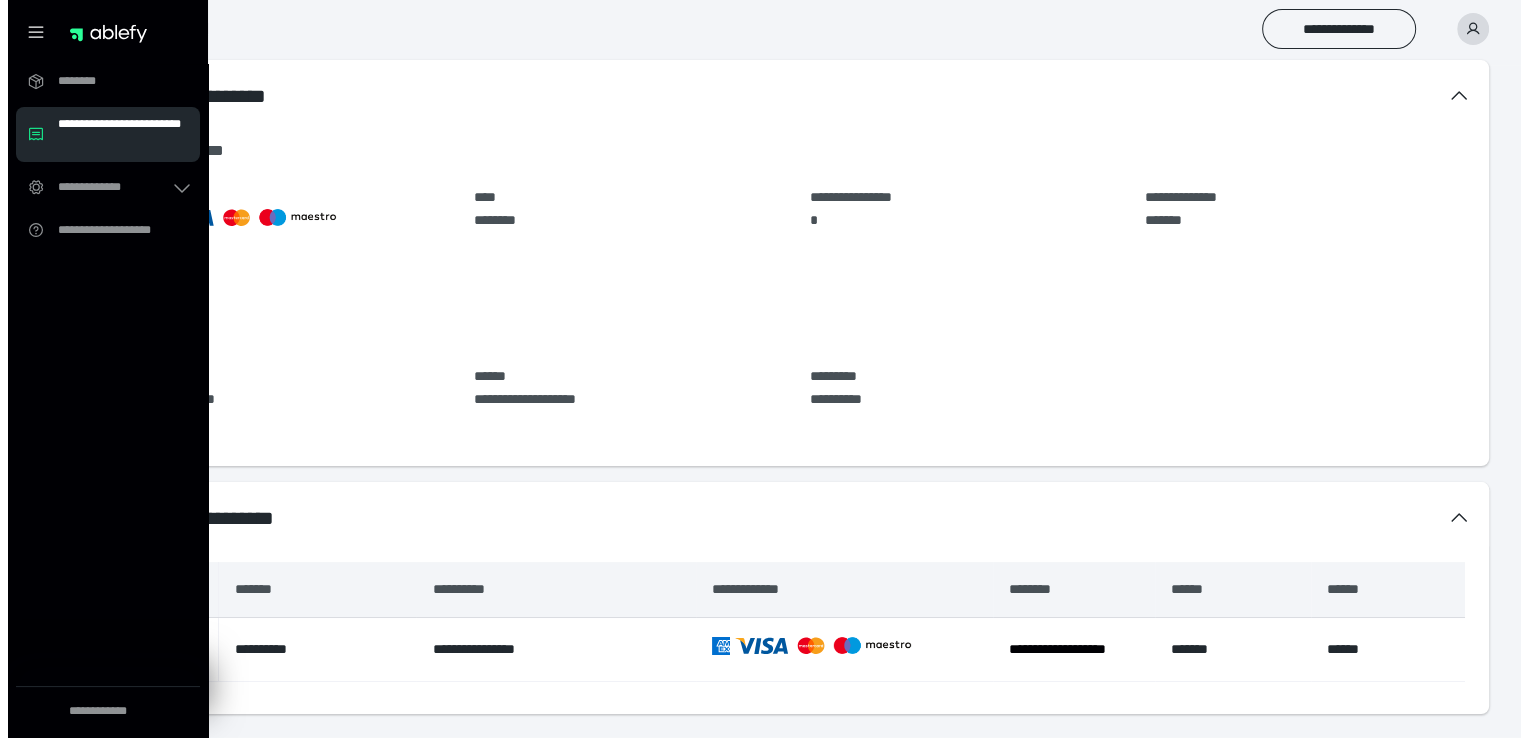 scroll, scrollTop: 0, scrollLeft: 0, axis: both 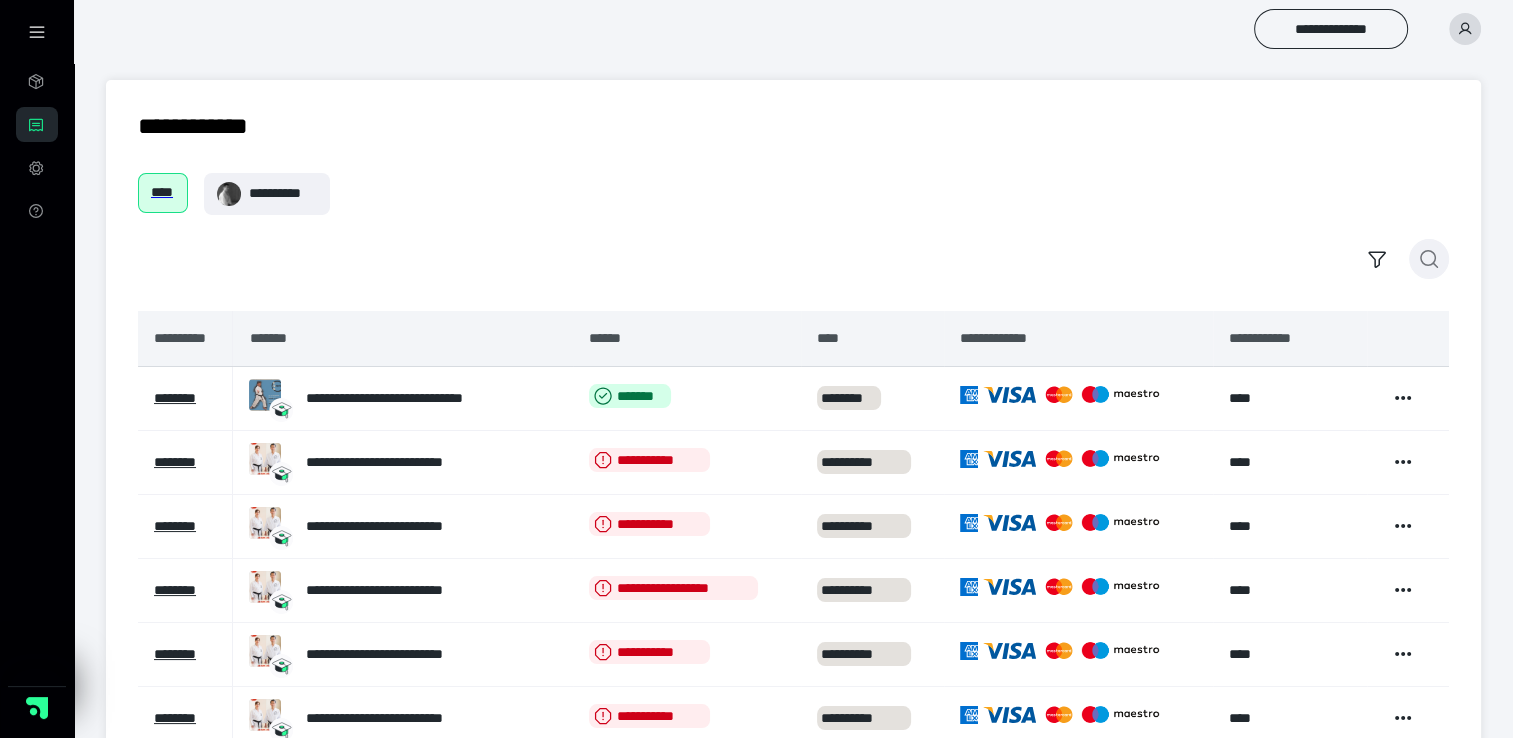 click 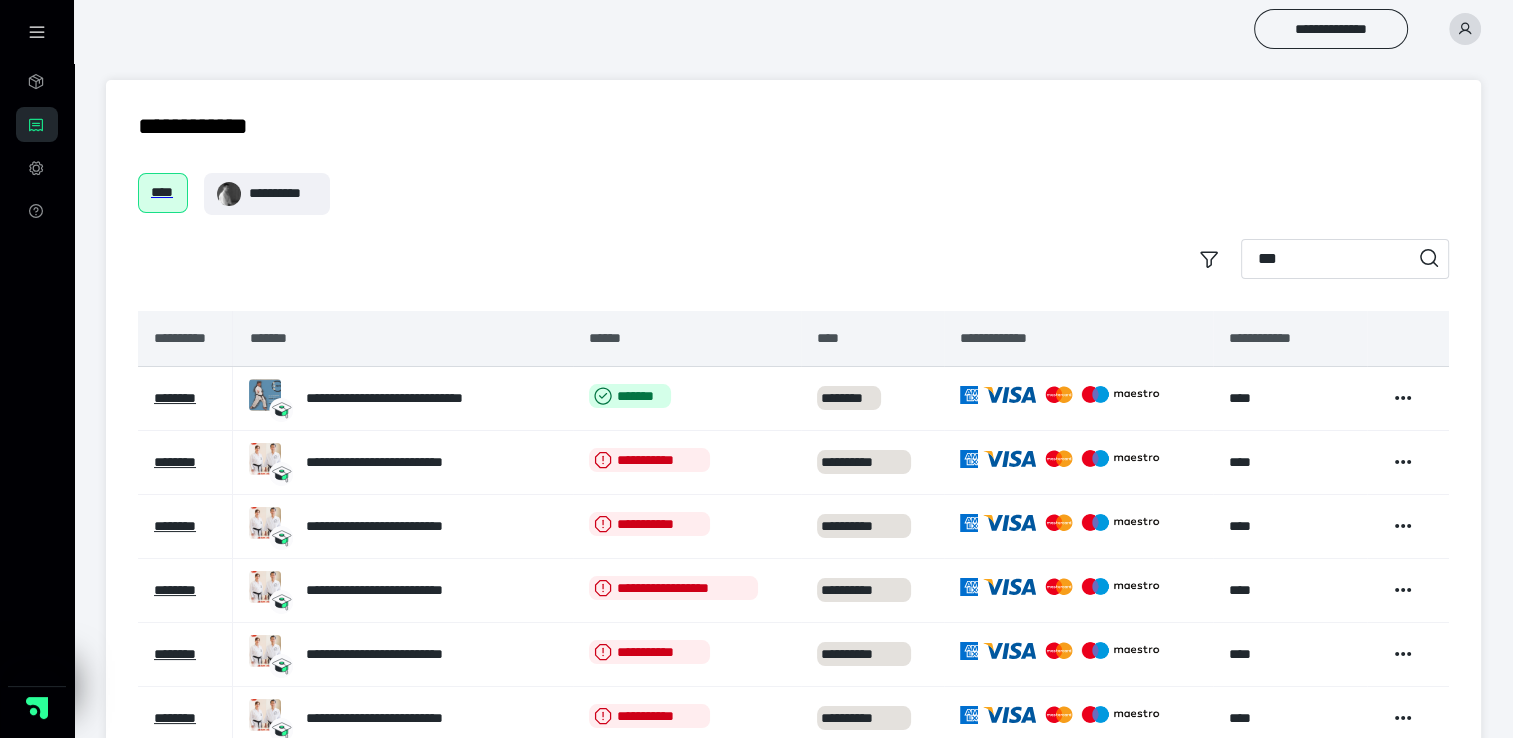type on "****" 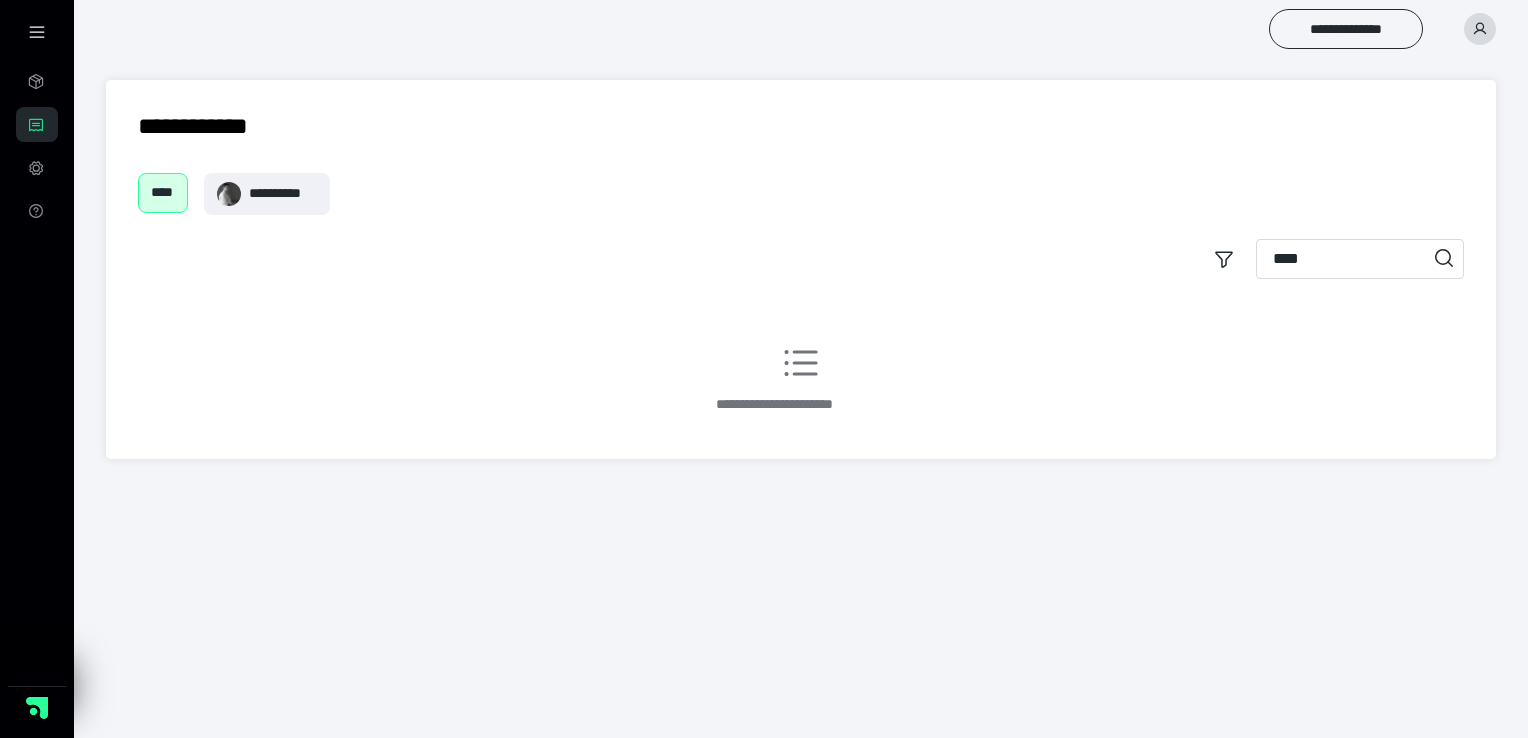 click on "****" at bounding box center (163, 192) 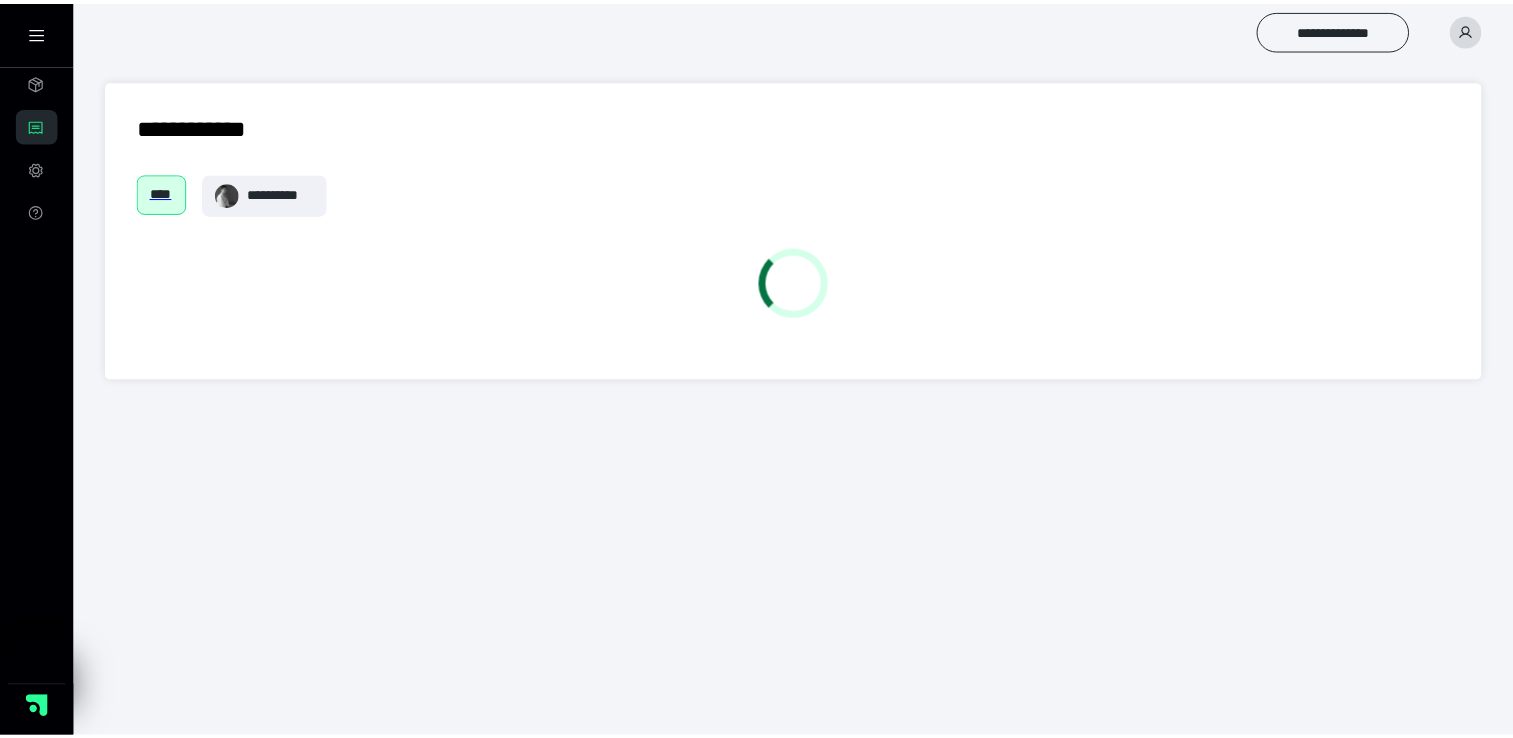 scroll, scrollTop: 0, scrollLeft: 0, axis: both 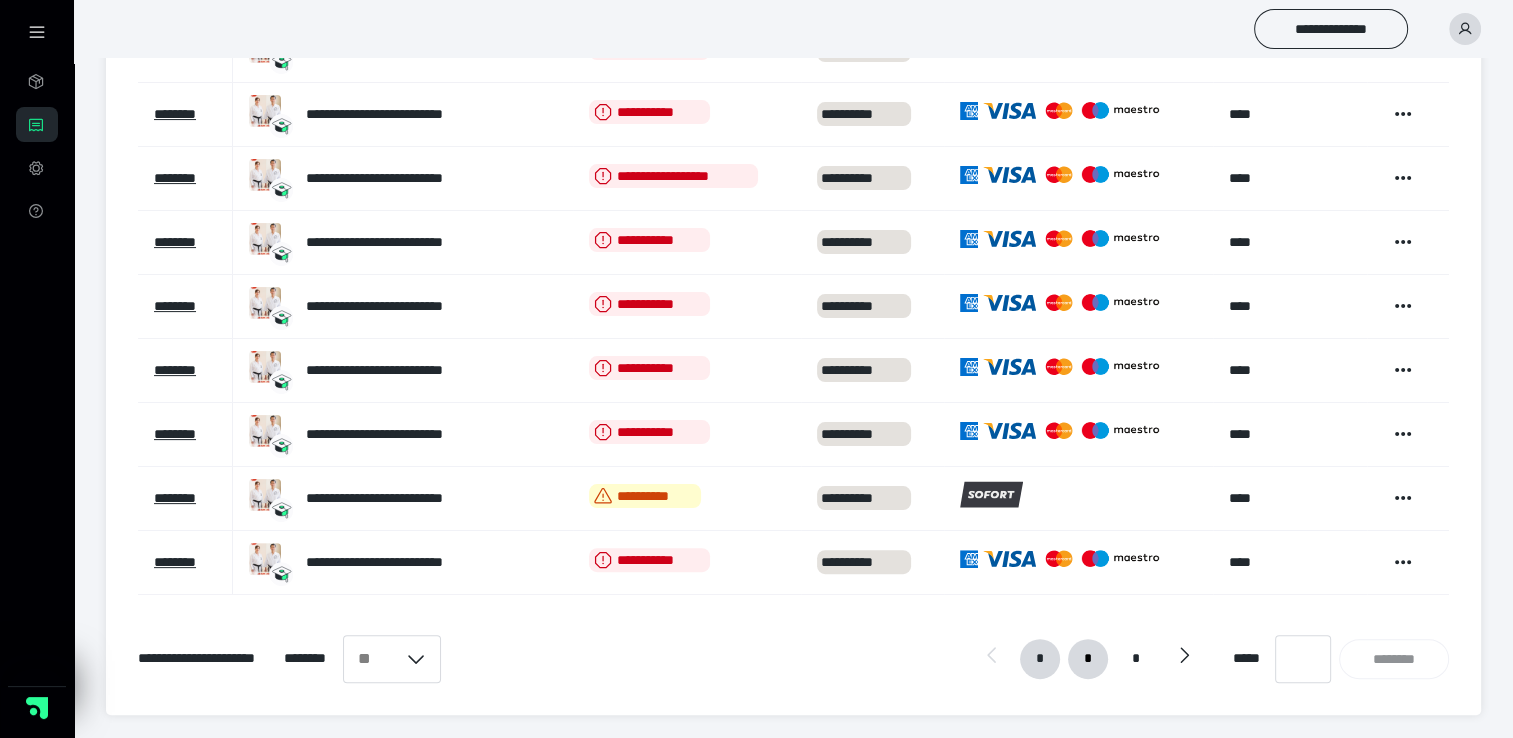 click on "*" at bounding box center [1088, 659] 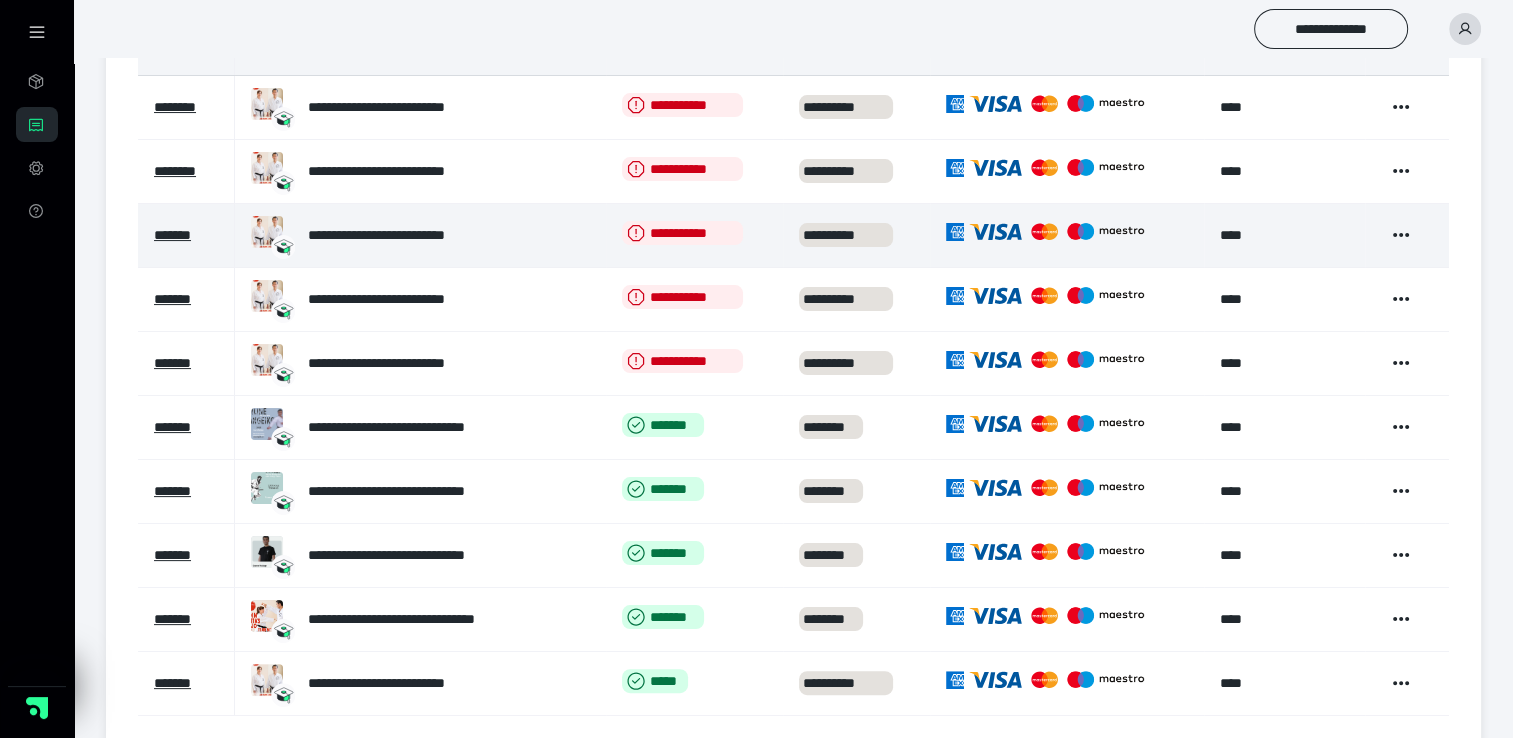 scroll, scrollTop: 300, scrollLeft: 0, axis: vertical 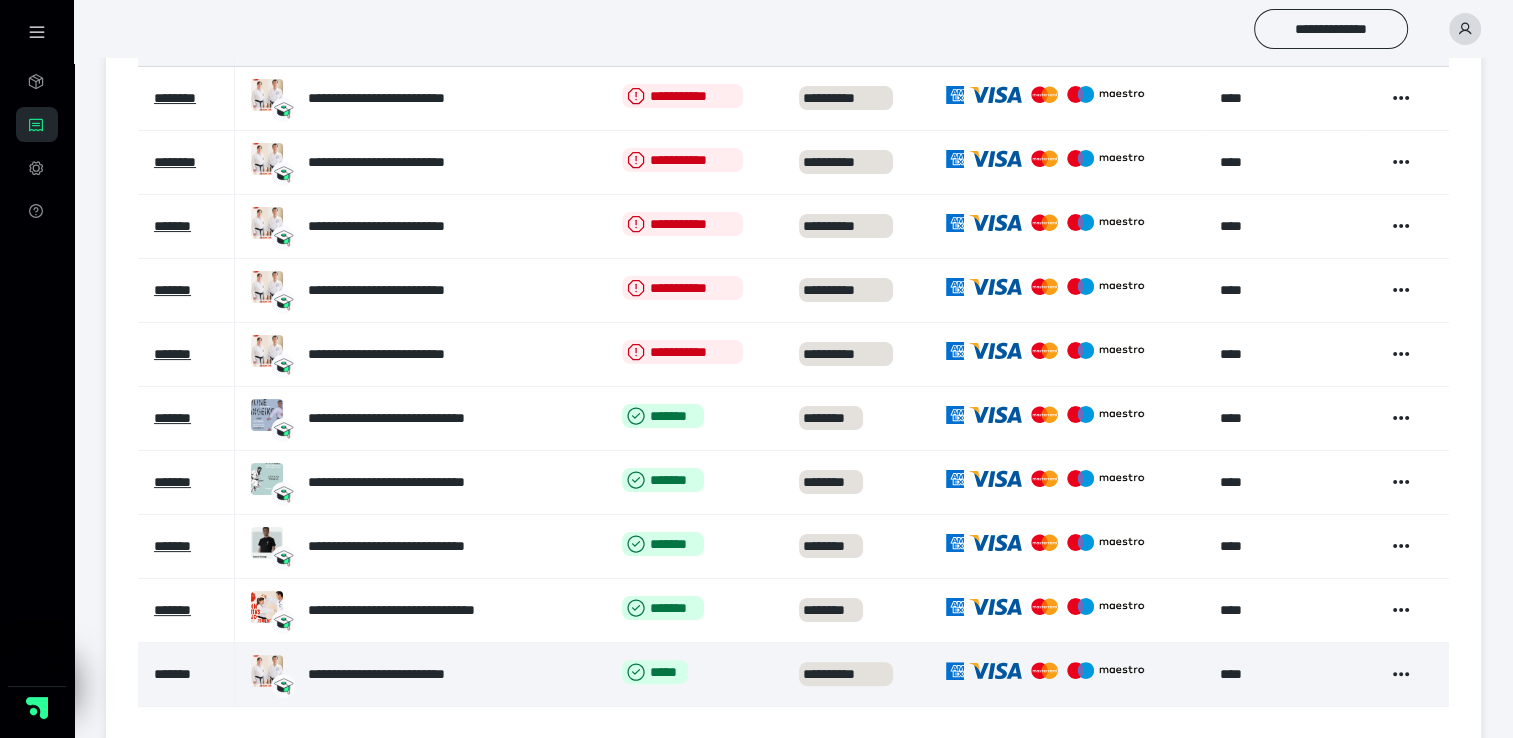 click on "*******" at bounding box center (172, 674) 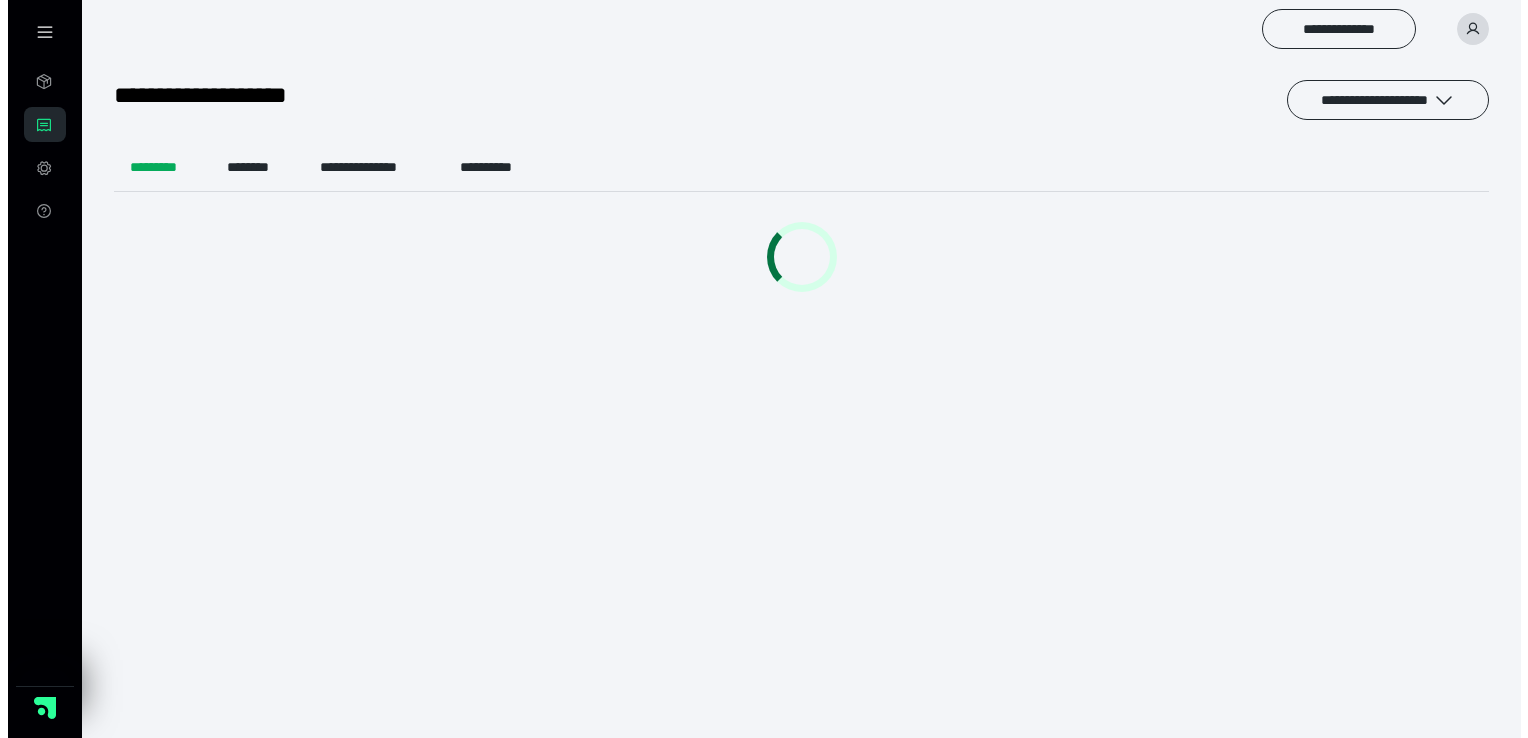 scroll, scrollTop: 0, scrollLeft: 0, axis: both 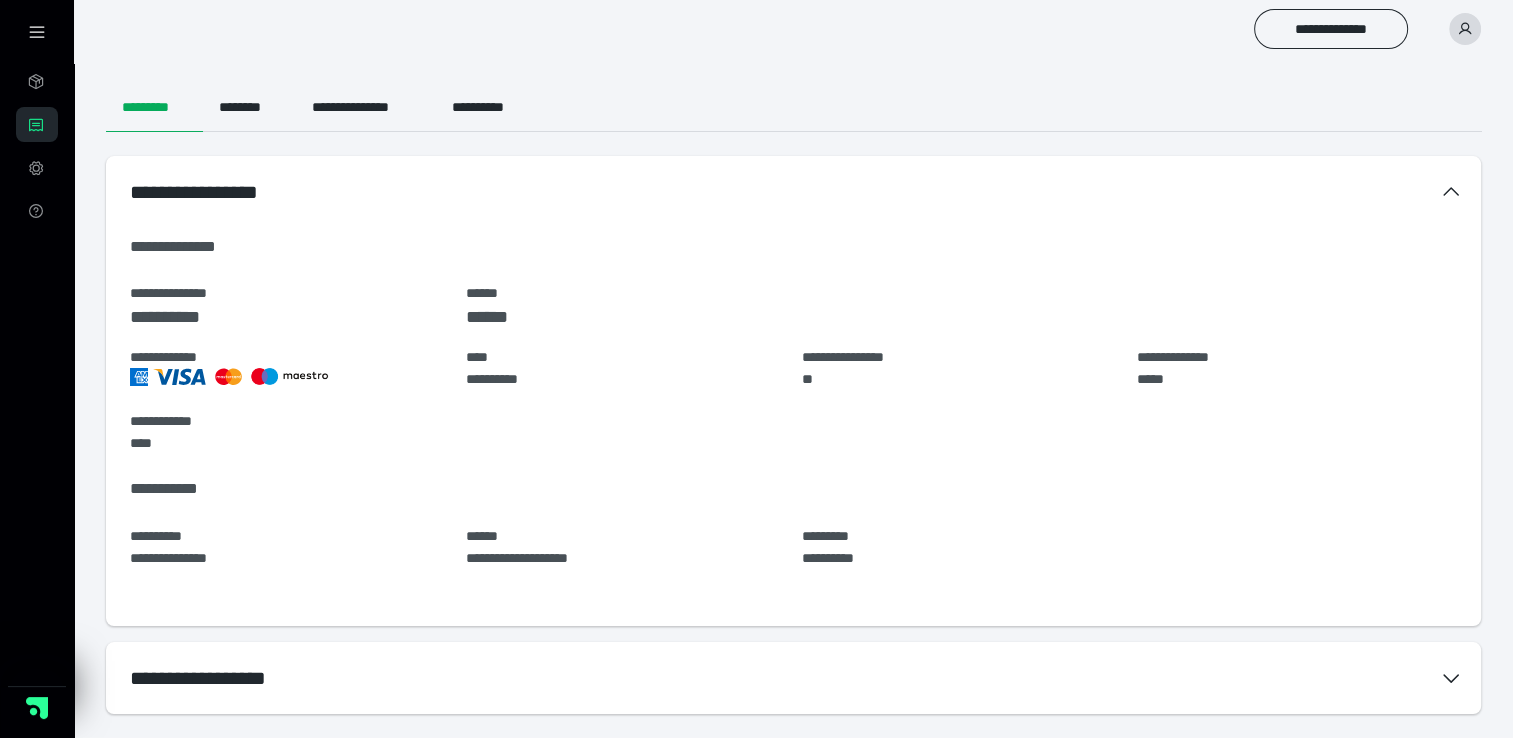 click on "**********" at bounding box center (1457, 29) 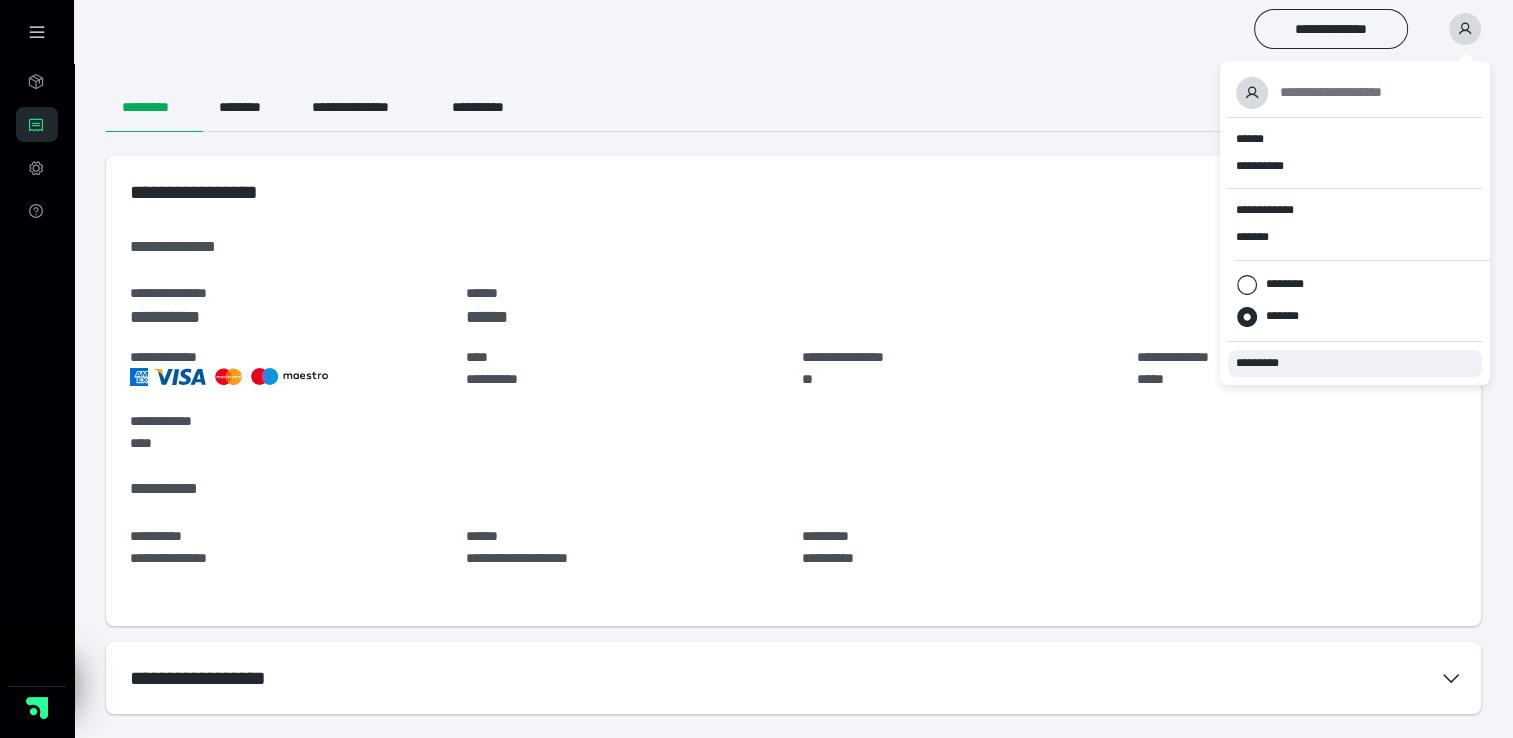 click on "*********" at bounding box center [1266, 363] 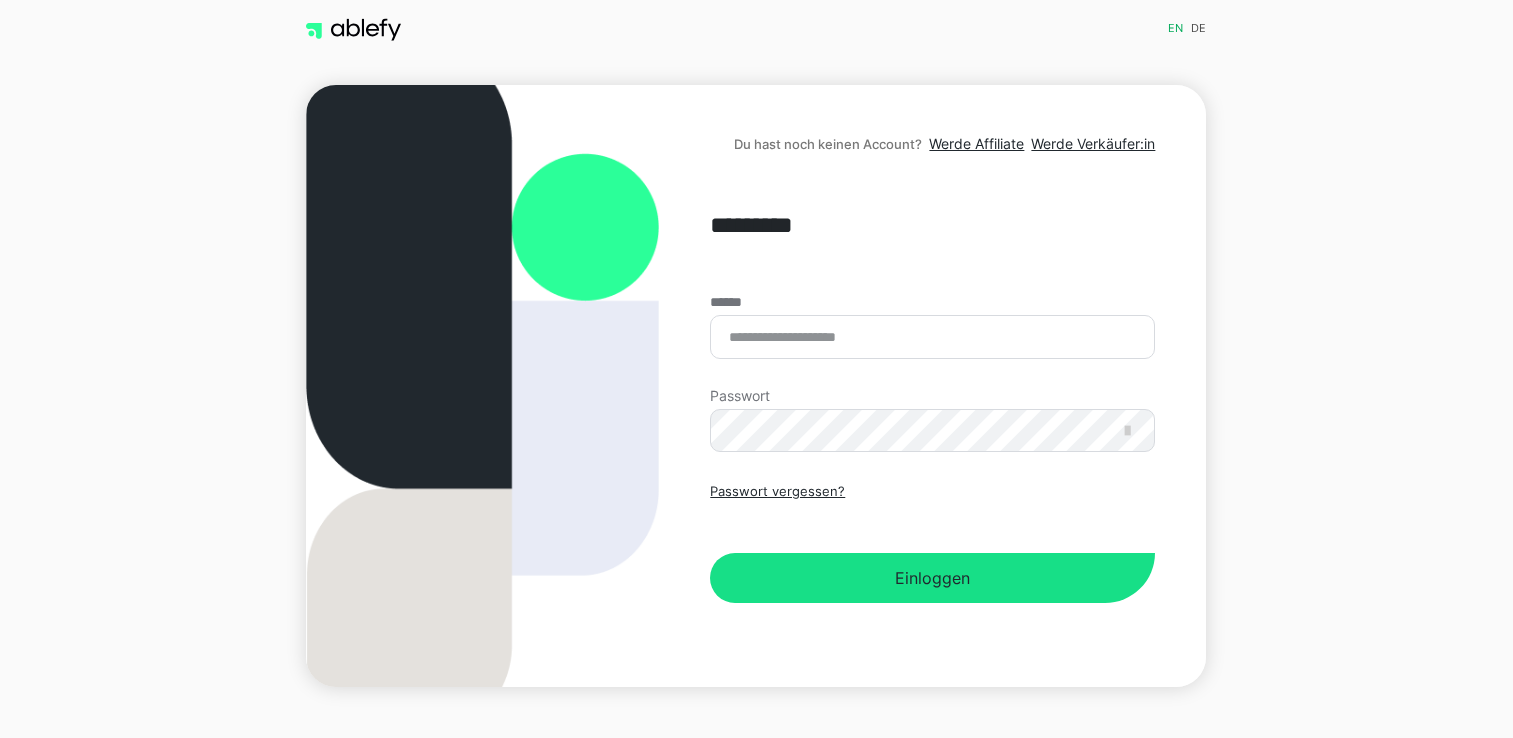 scroll, scrollTop: 0, scrollLeft: 0, axis: both 